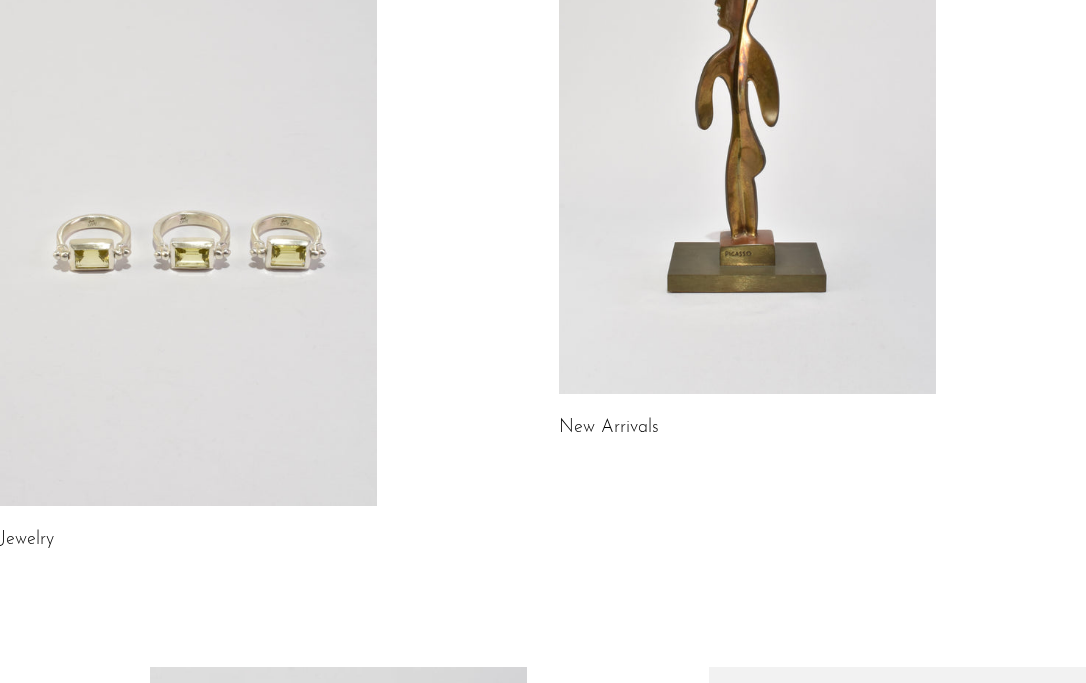scroll, scrollTop: 280, scrollLeft: 0, axis: vertical 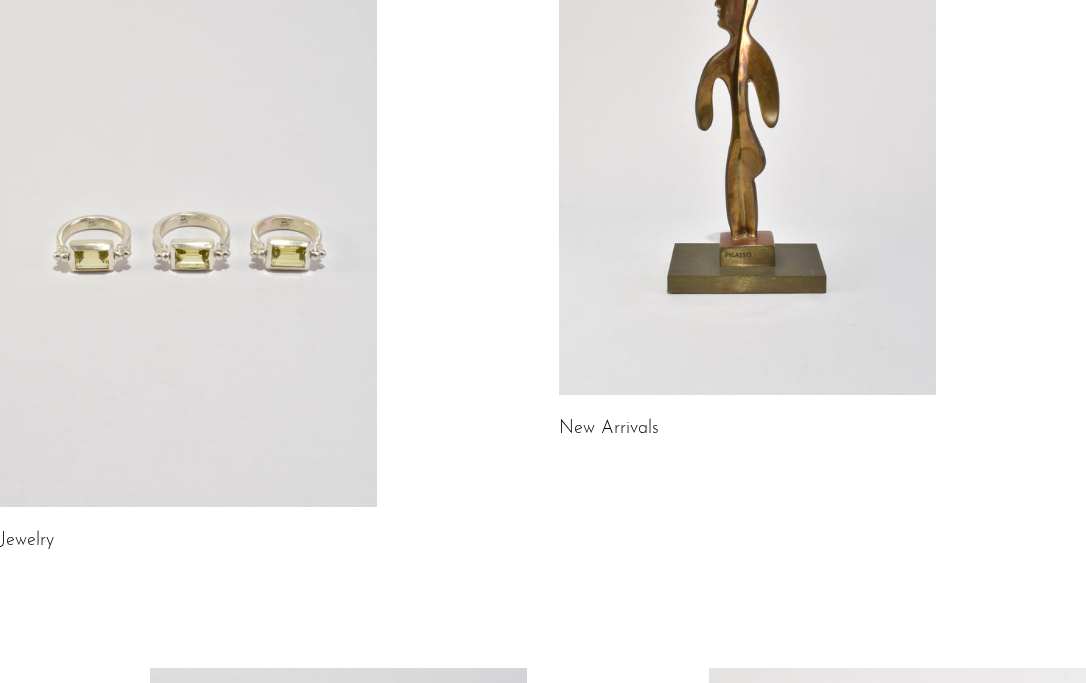 click at bounding box center [188, 244] 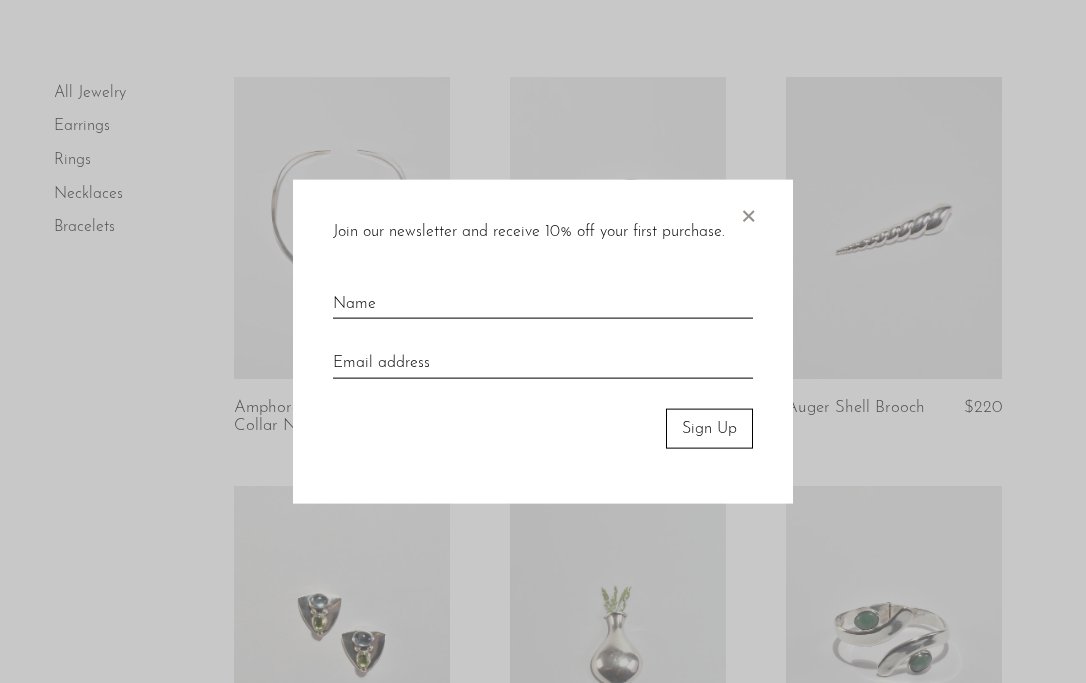 scroll, scrollTop: 109, scrollLeft: 0, axis: vertical 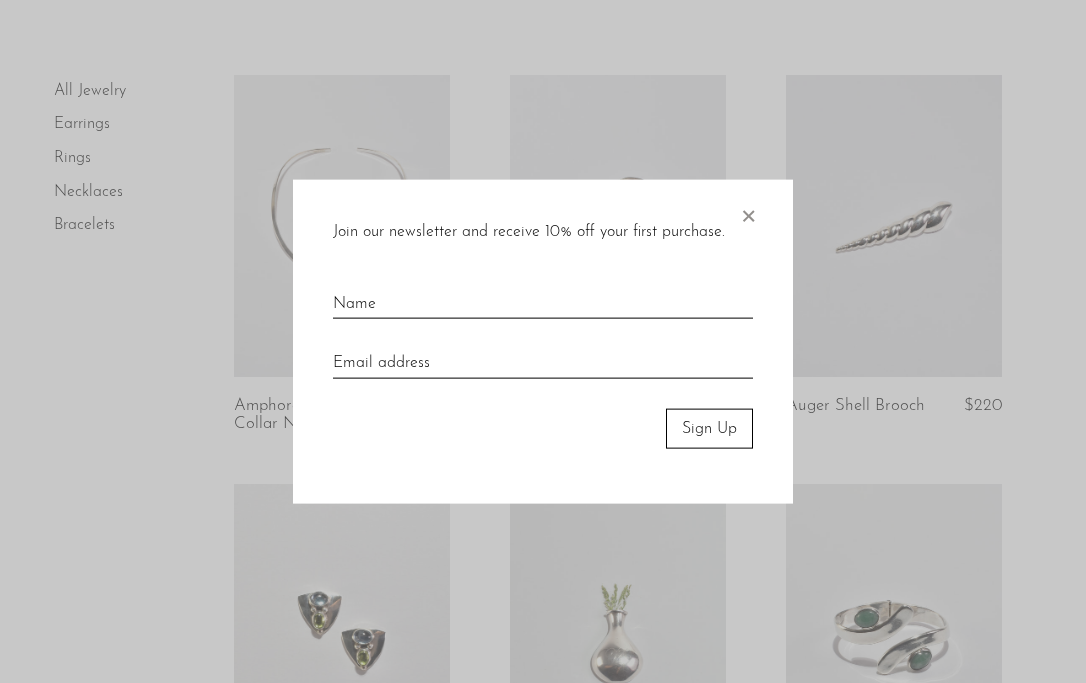 click on "×" at bounding box center [748, 211] 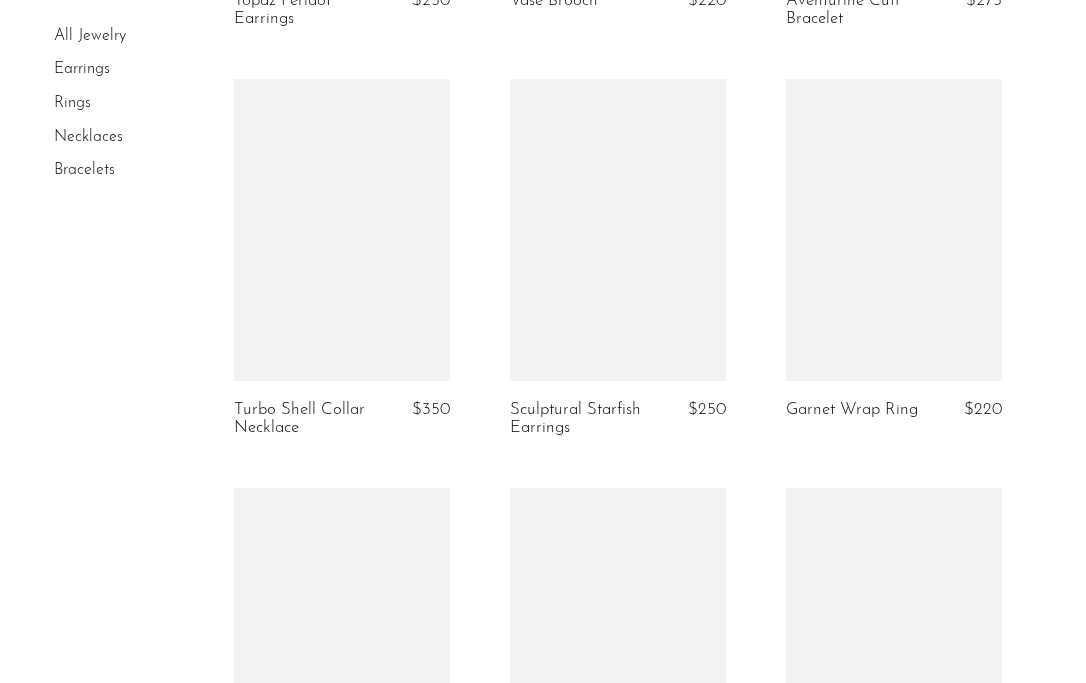 scroll, scrollTop: 924, scrollLeft: 0, axis: vertical 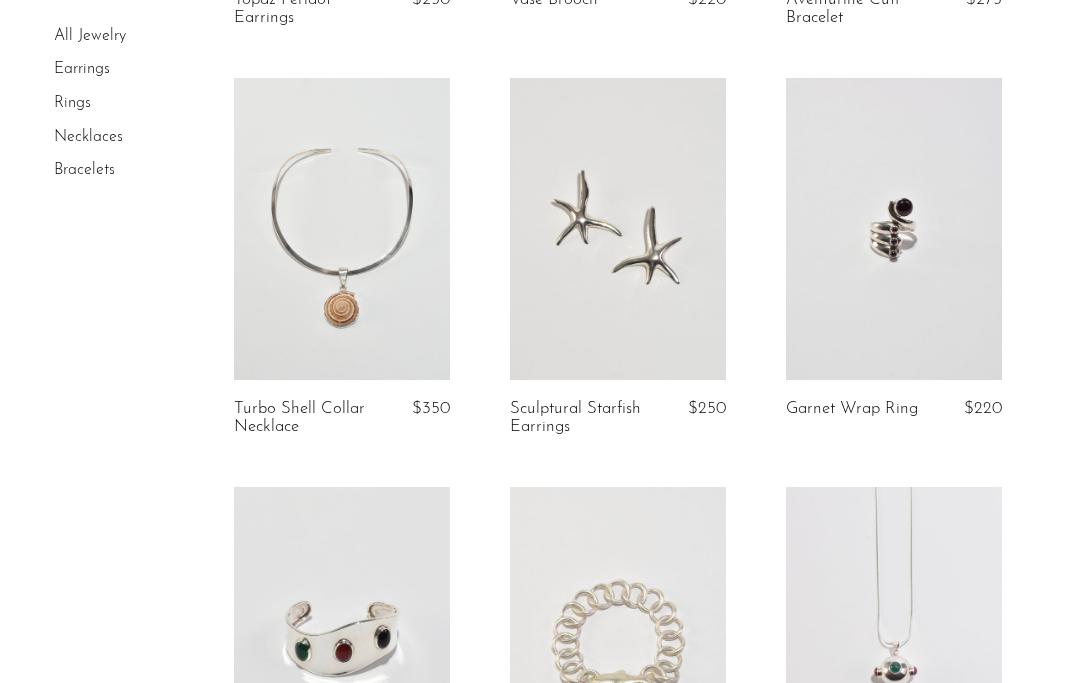 click at bounding box center (618, 229) 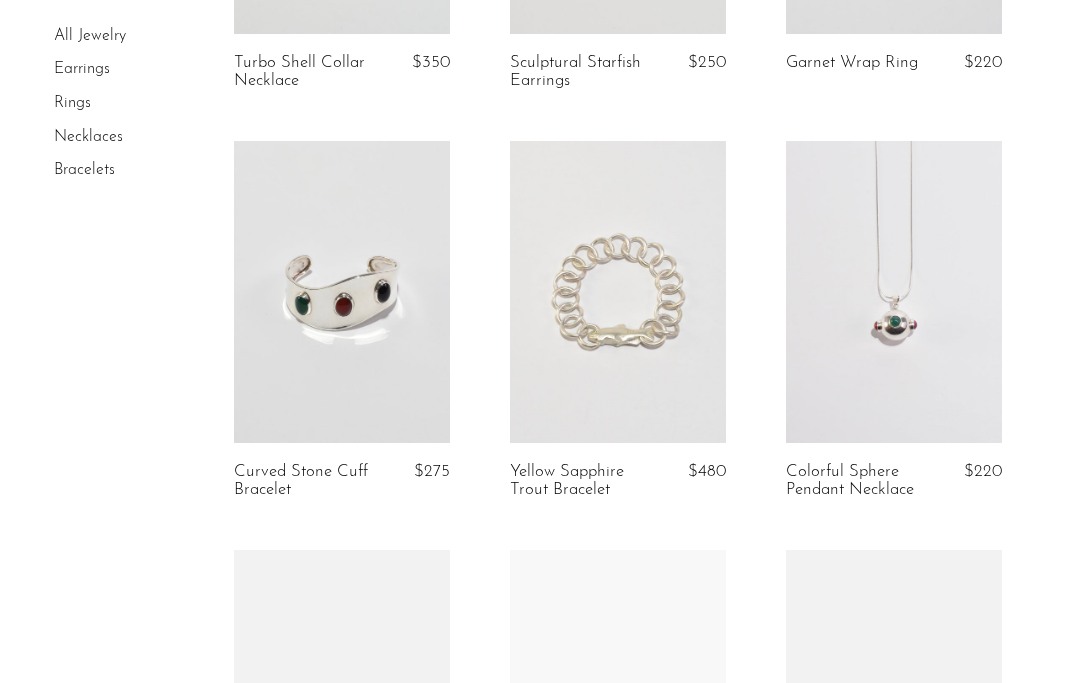 scroll, scrollTop: 1271, scrollLeft: 0, axis: vertical 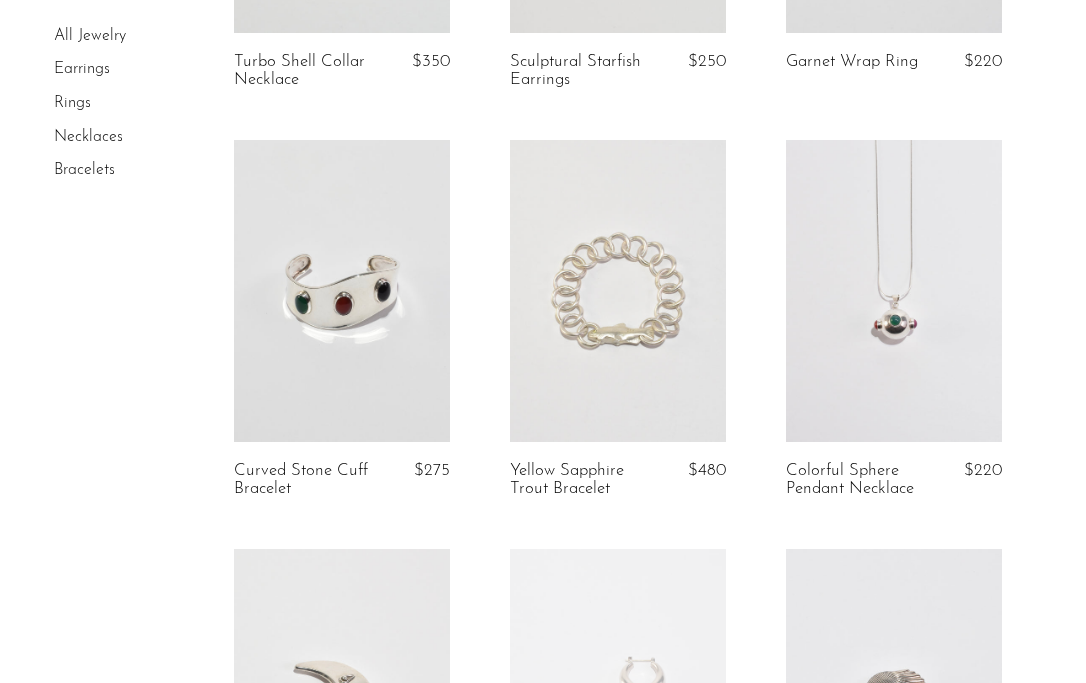 click at bounding box center (618, 291) 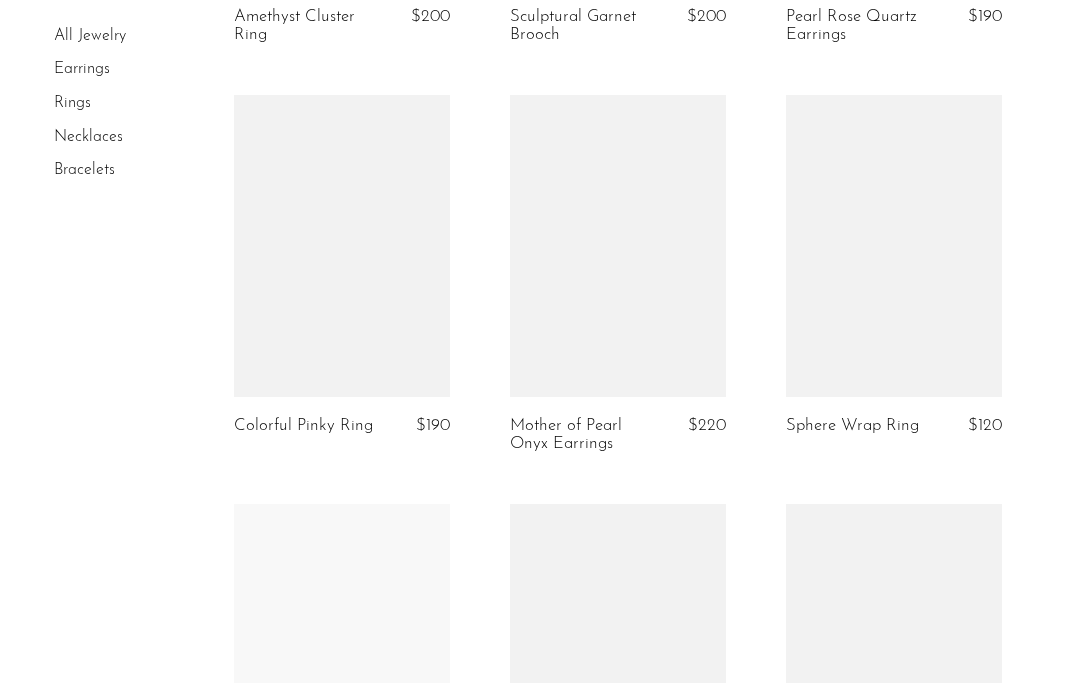 scroll, scrollTop: 3773, scrollLeft: 0, axis: vertical 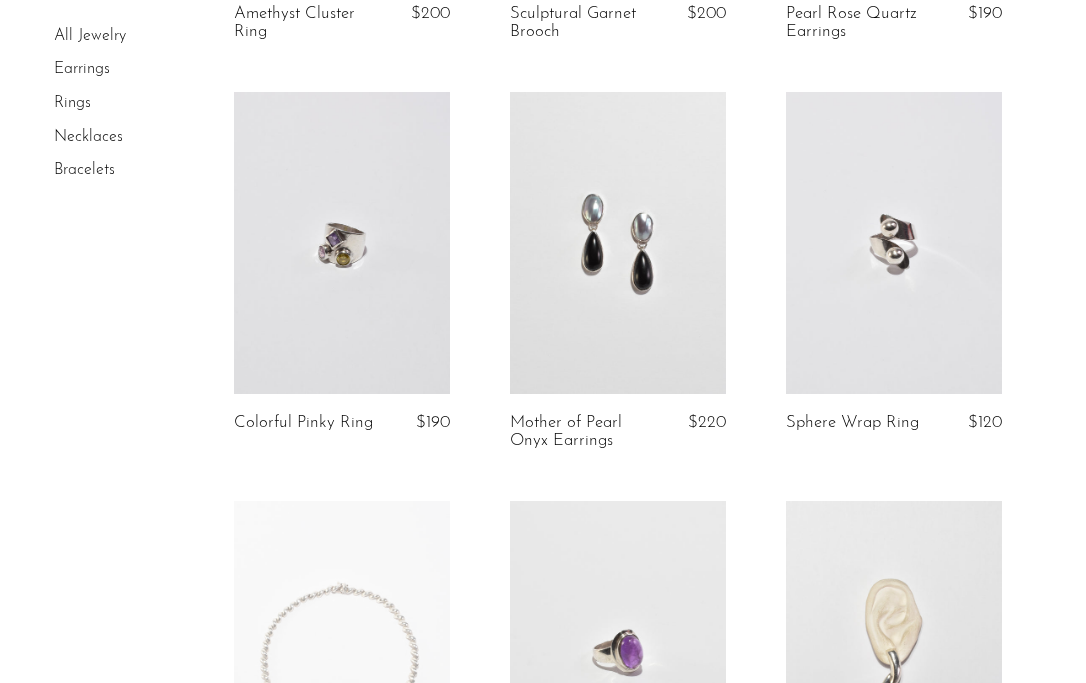 click at bounding box center [342, 243] 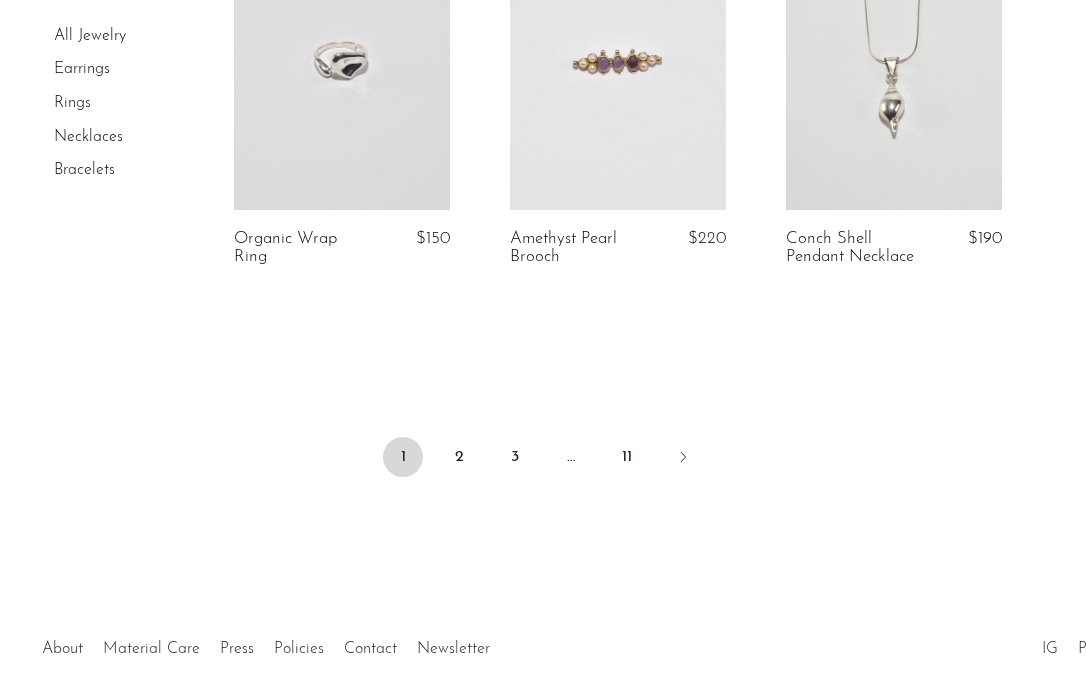 scroll, scrollTop: 4781, scrollLeft: 0, axis: vertical 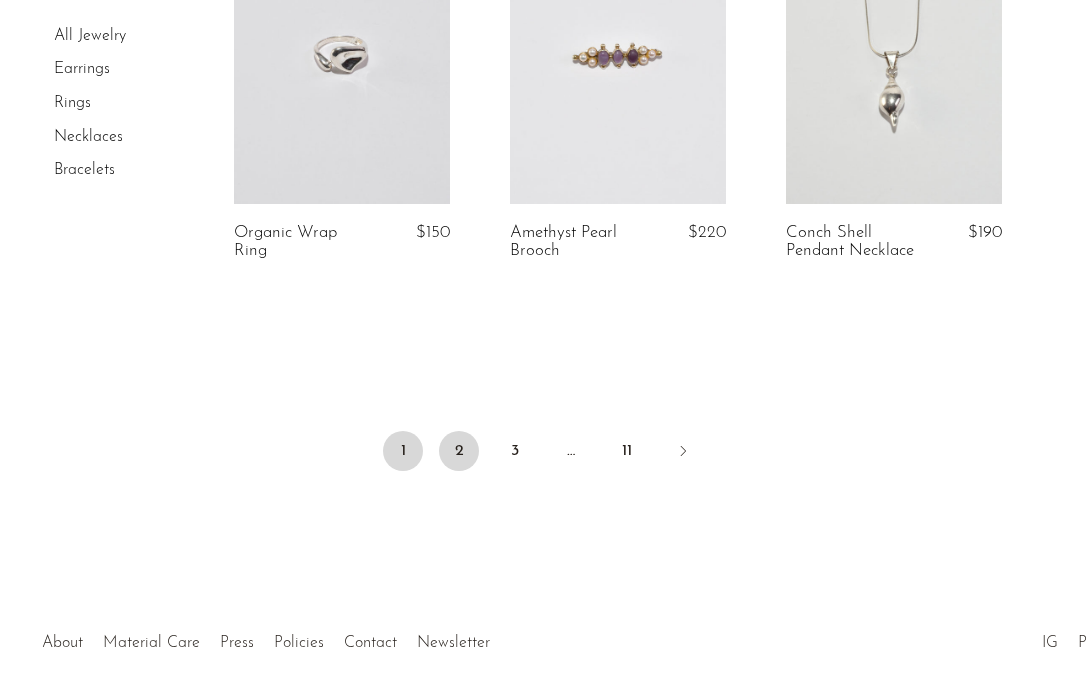 click on "2" at bounding box center (459, 451) 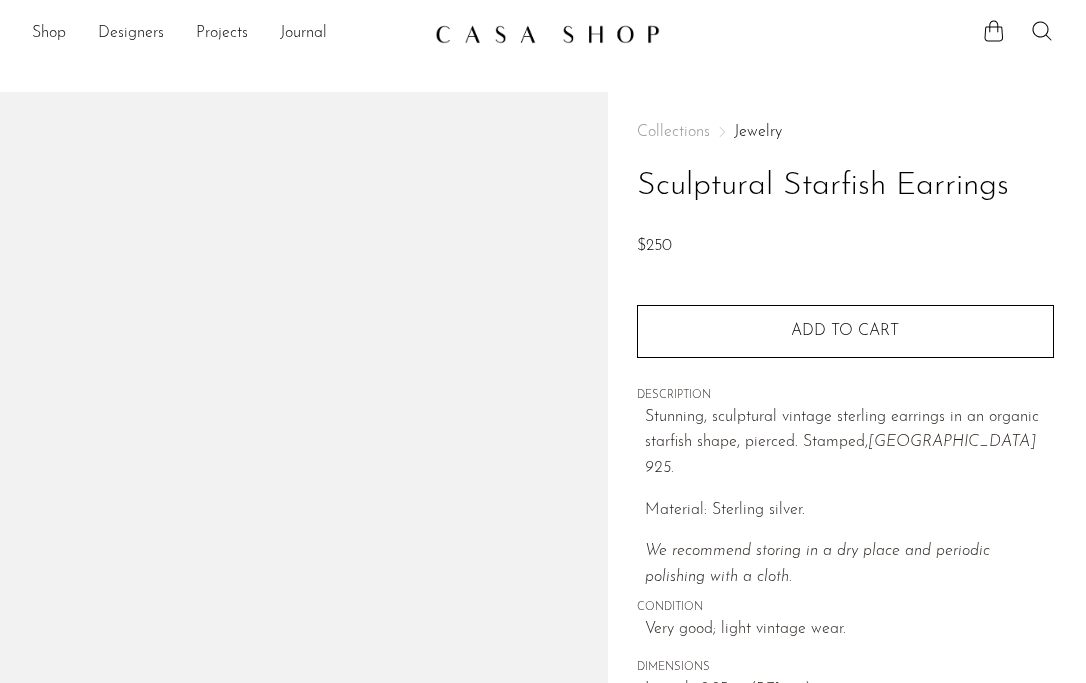 scroll, scrollTop: 0, scrollLeft: 0, axis: both 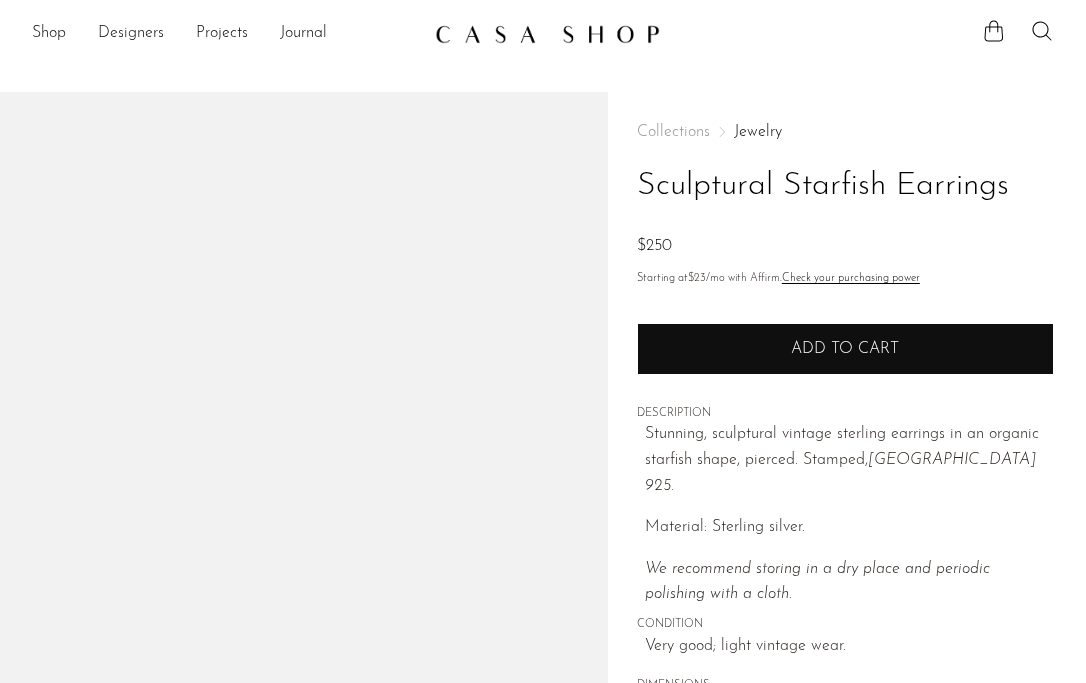 click on "Add to cart" at bounding box center [845, 349] 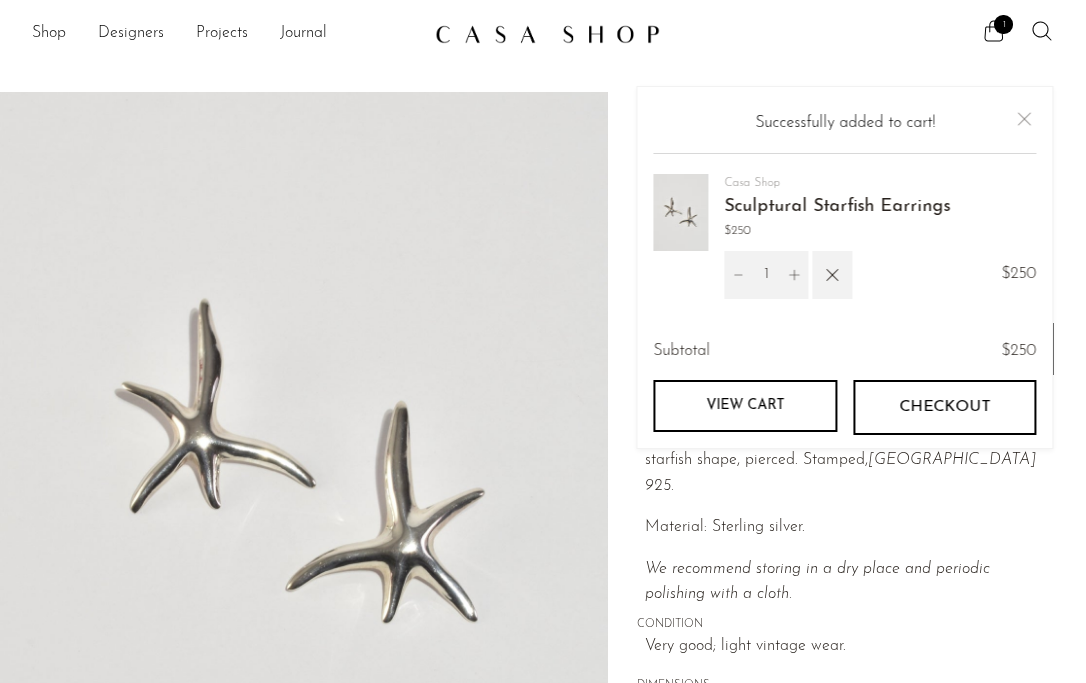 click at bounding box center [1025, 119] 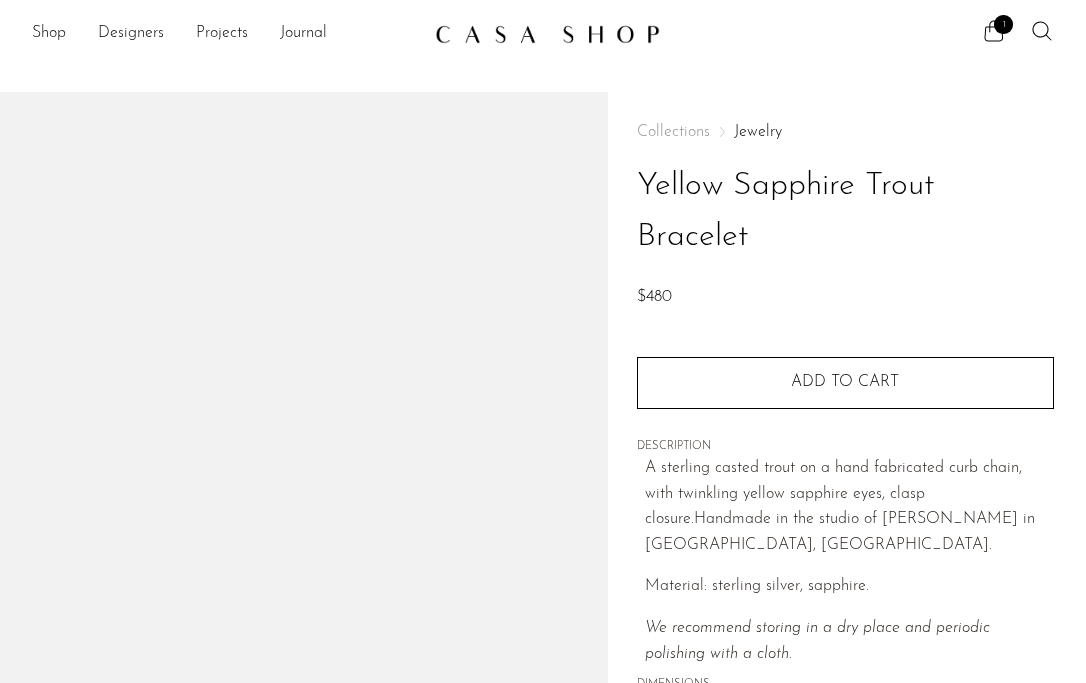scroll, scrollTop: 0, scrollLeft: 0, axis: both 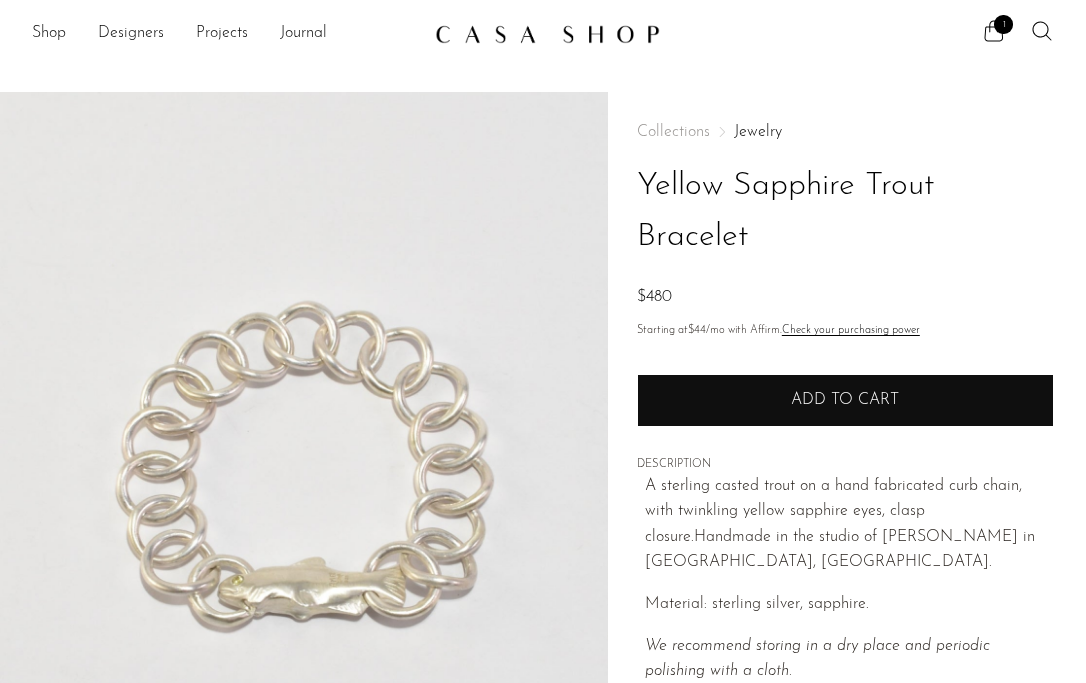 click on "Add to cart" at bounding box center [845, 400] 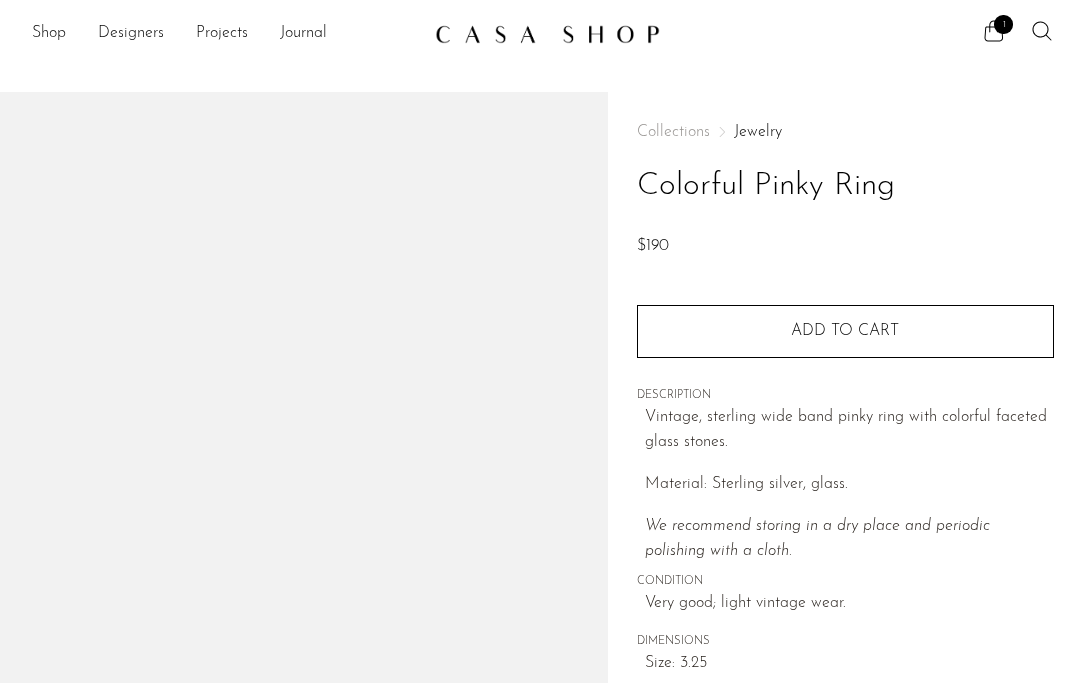 scroll, scrollTop: 0, scrollLeft: 0, axis: both 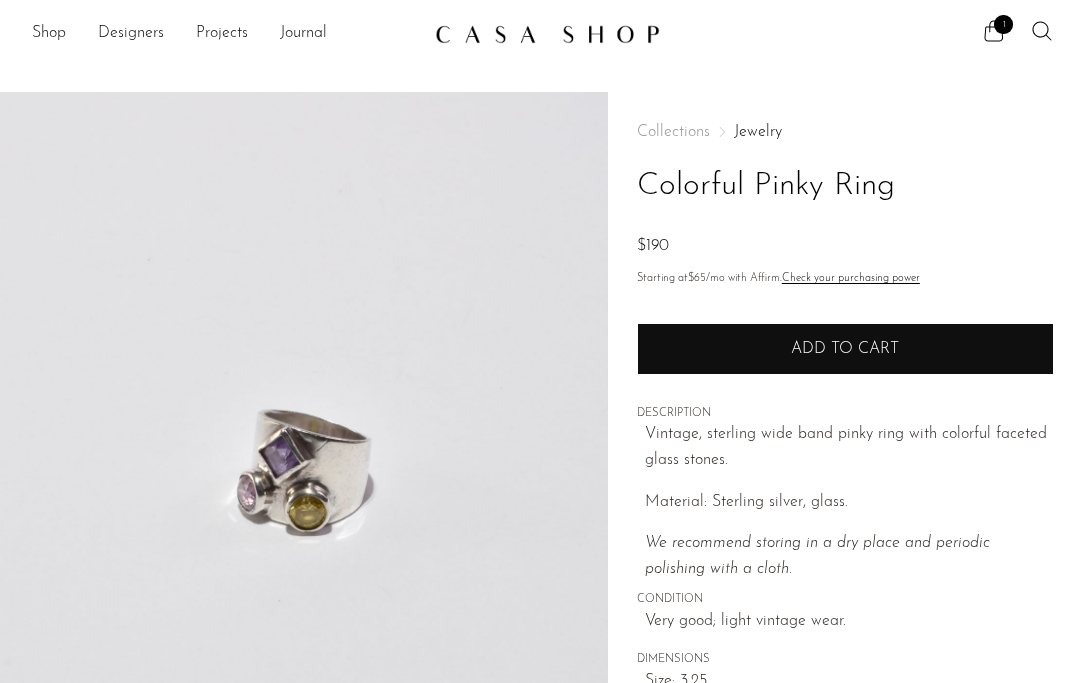 click on "Add to cart" at bounding box center (845, 349) 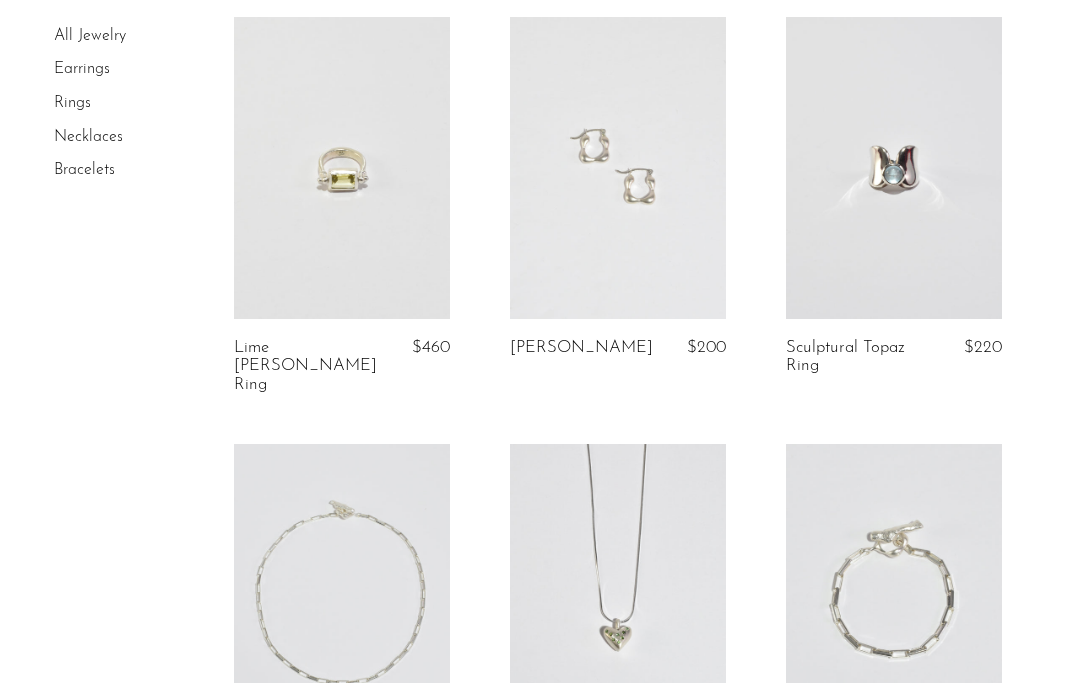 scroll, scrollTop: 957, scrollLeft: 0, axis: vertical 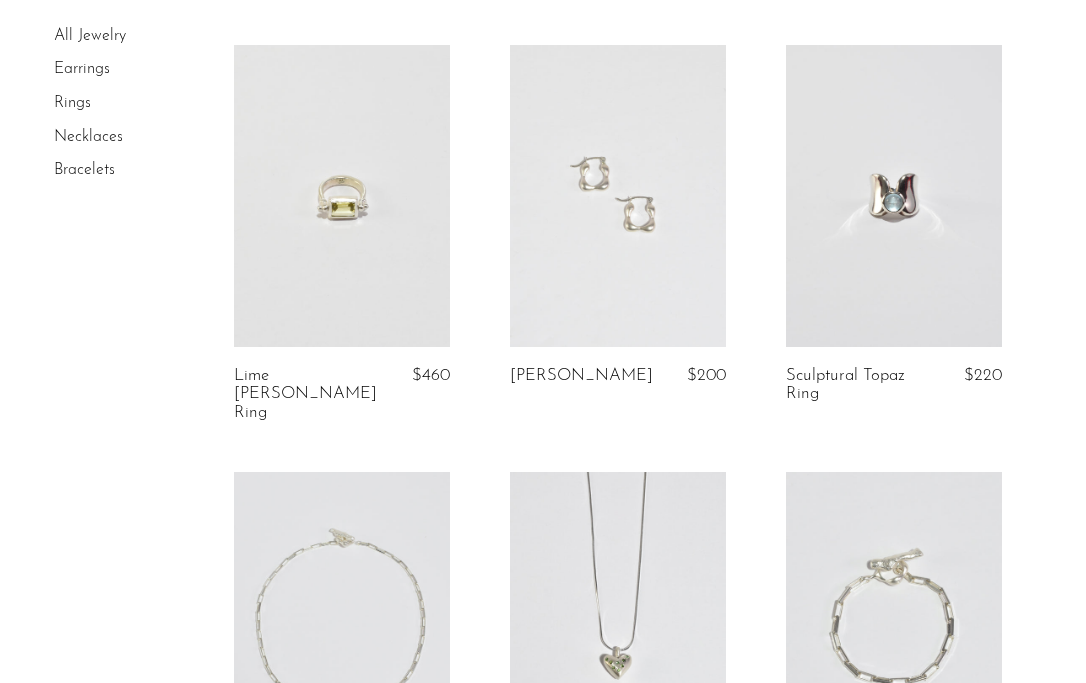 click at bounding box center (342, 196) 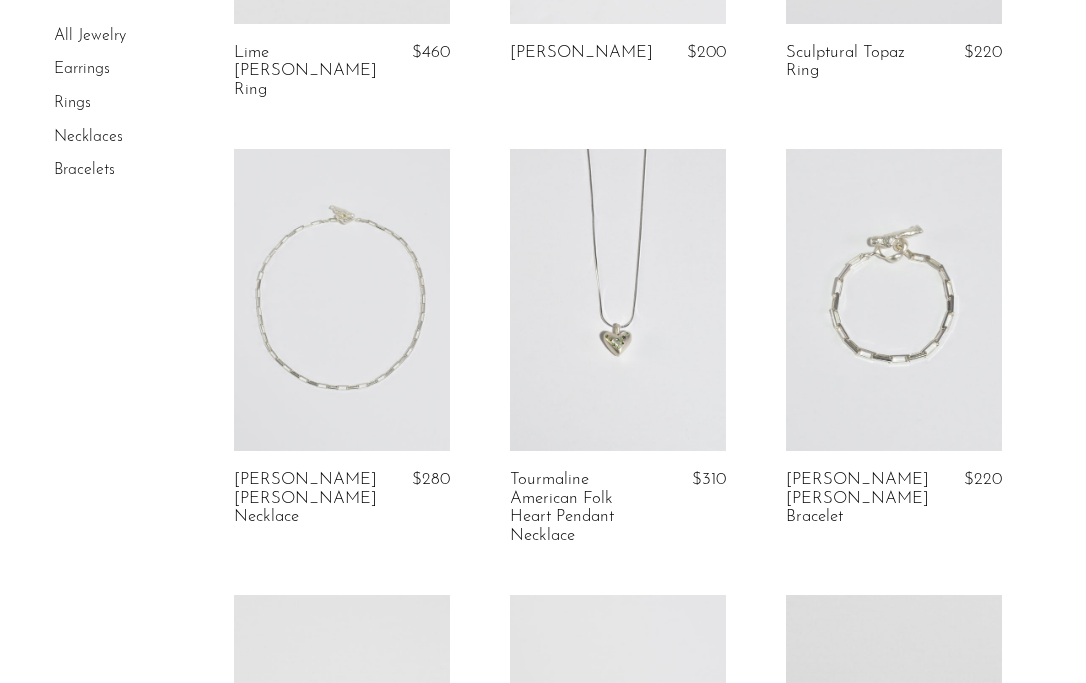 scroll, scrollTop: 1279, scrollLeft: 0, axis: vertical 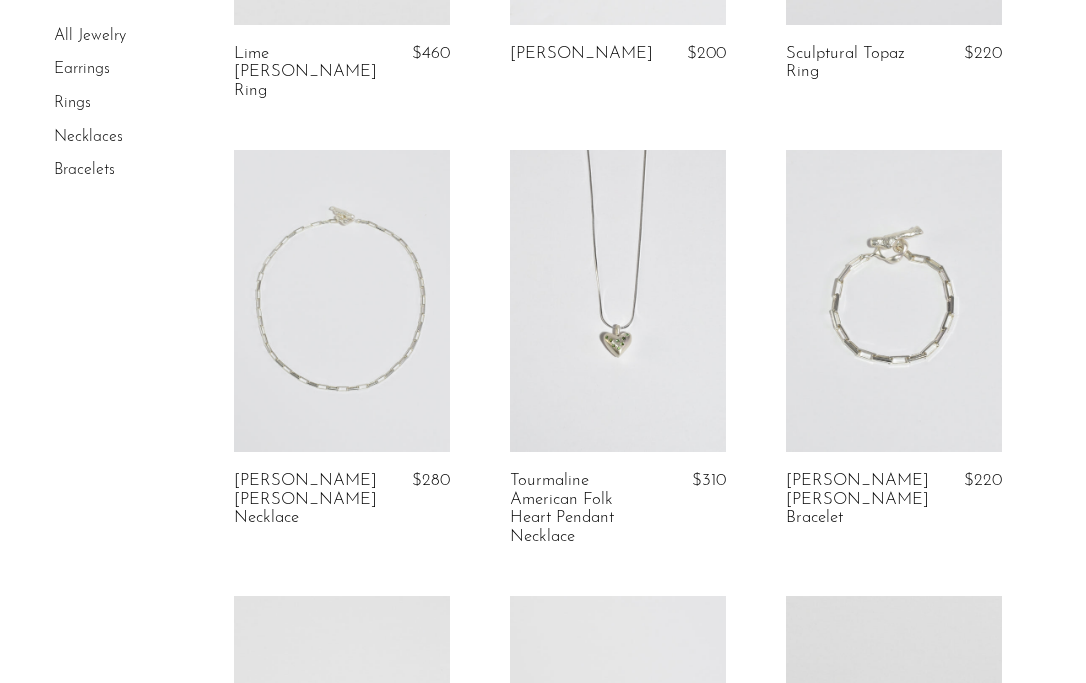 click at bounding box center (894, 301) 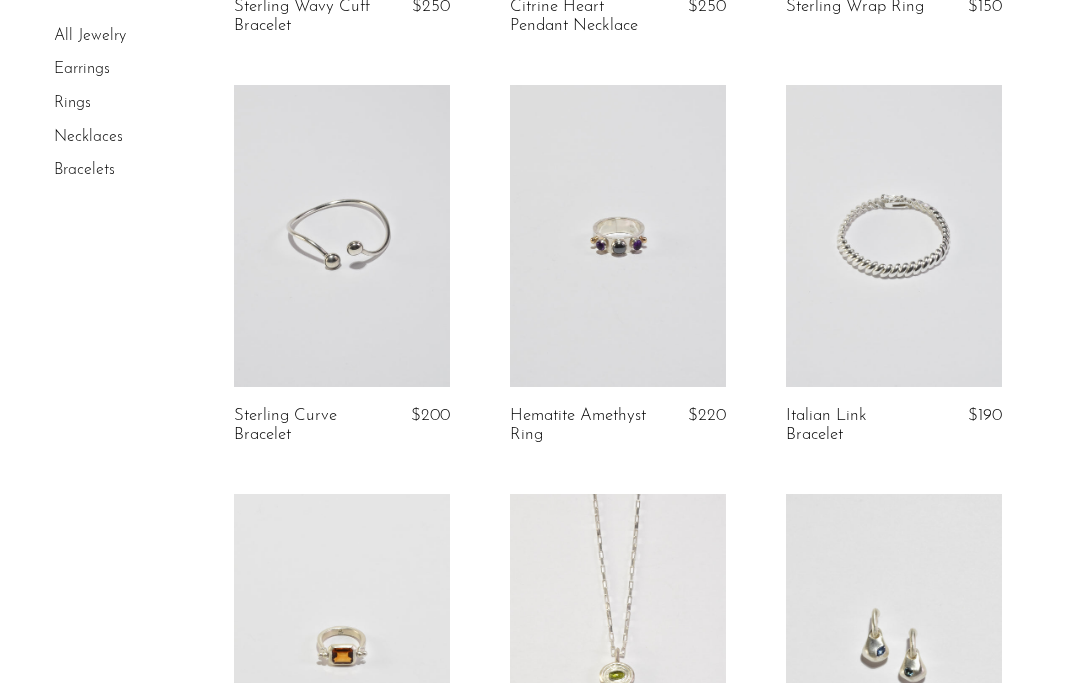scroll, scrollTop: 3428, scrollLeft: 0, axis: vertical 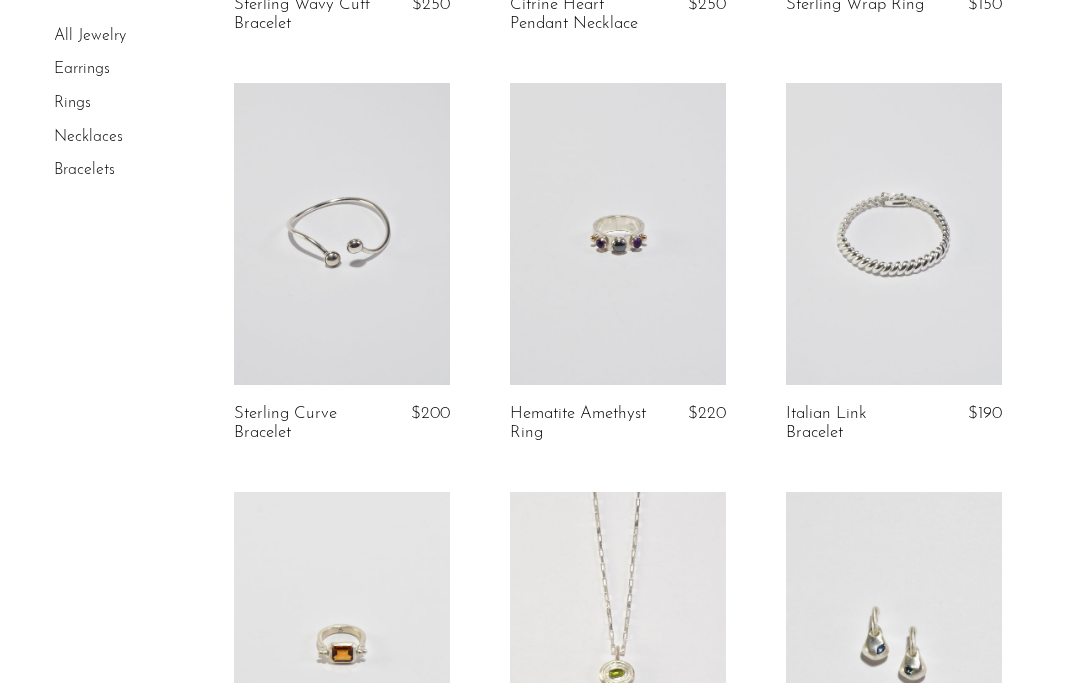 click at bounding box center (618, 234) 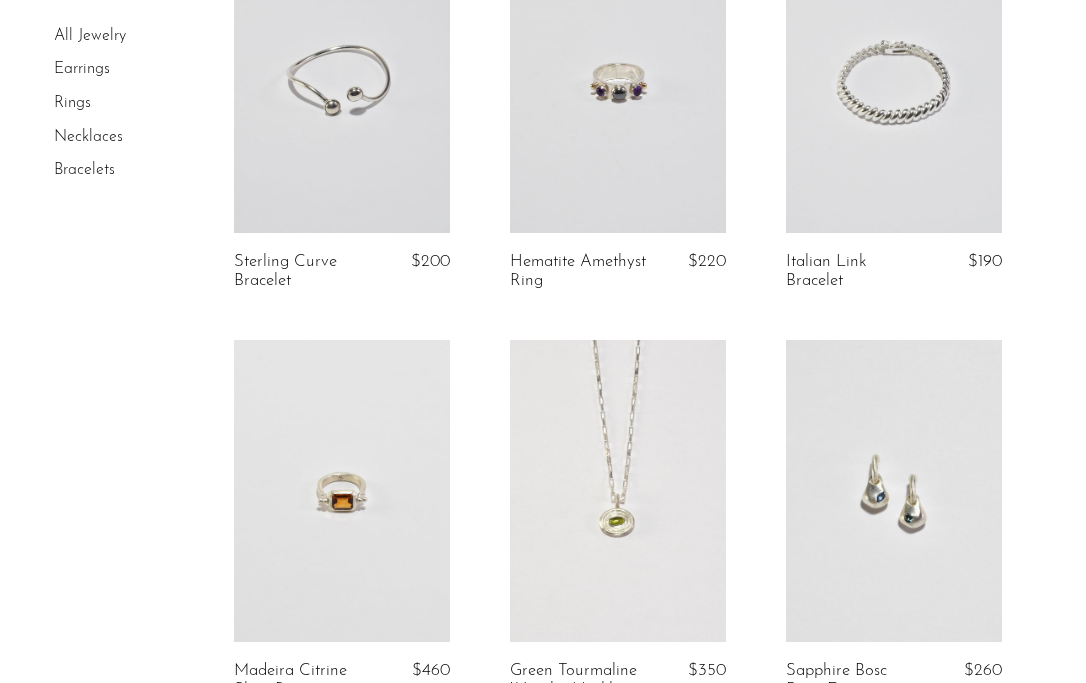 scroll, scrollTop: 3585, scrollLeft: 0, axis: vertical 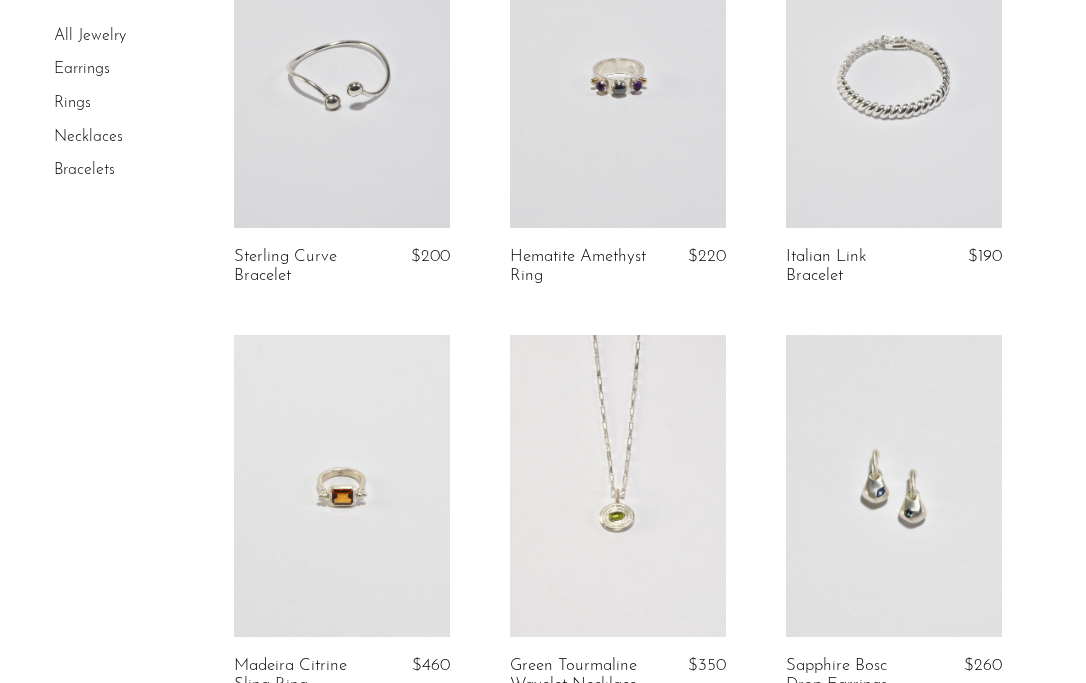 click at bounding box center (894, 77) 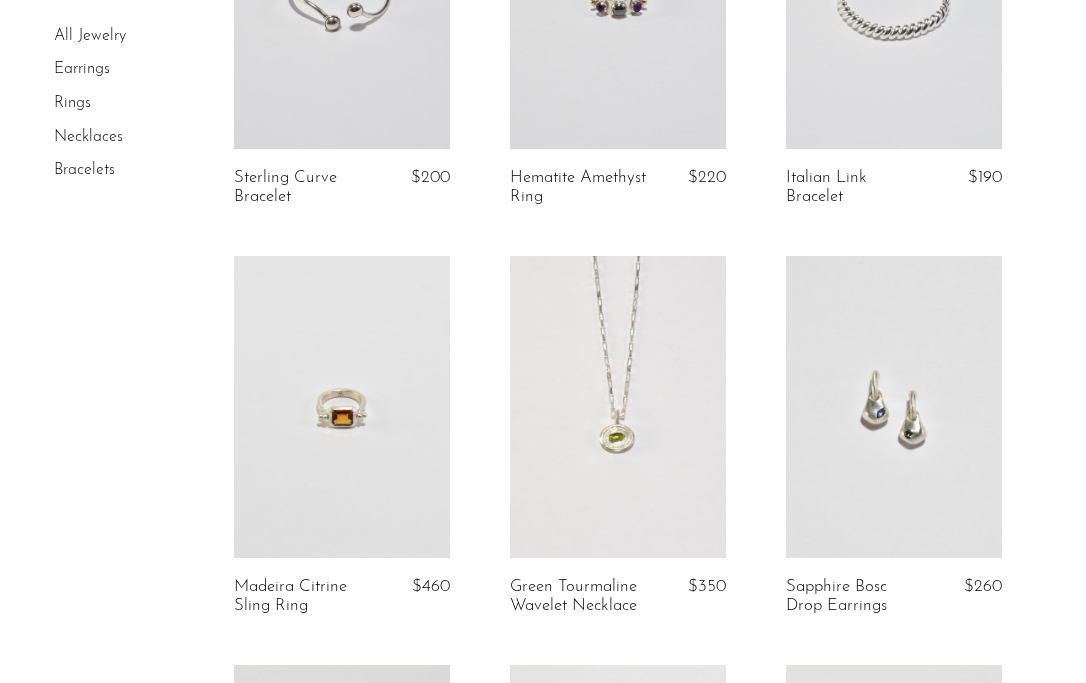 scroll, scrollTop: 3669, scrollLeft: 0, axis: vertical 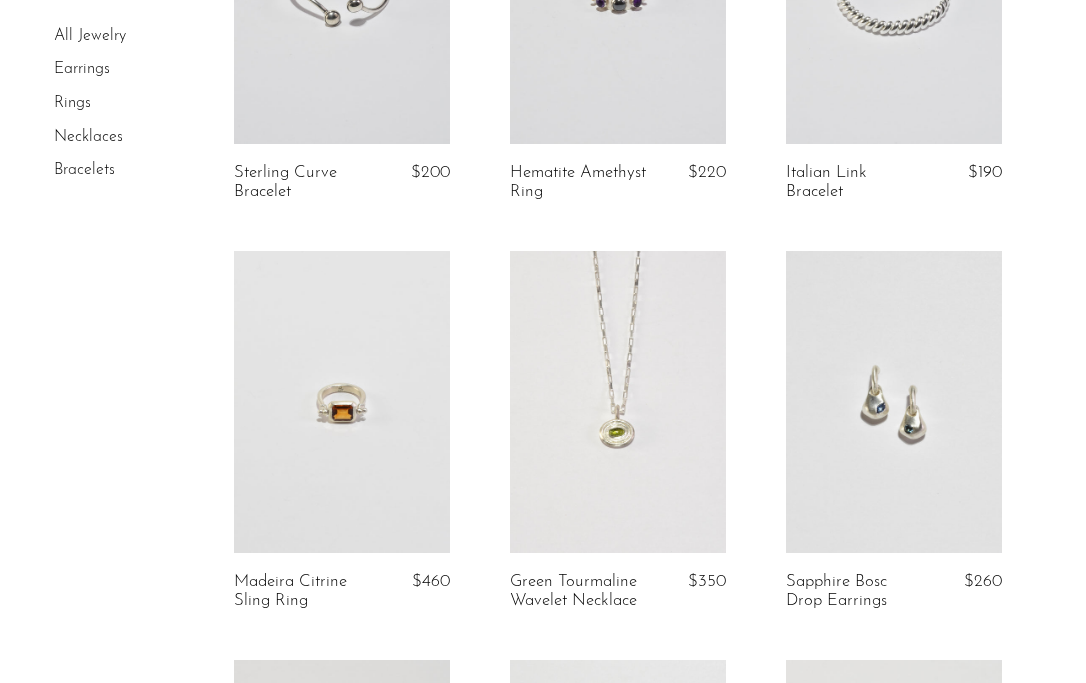 click at bounding box center [894, 402] 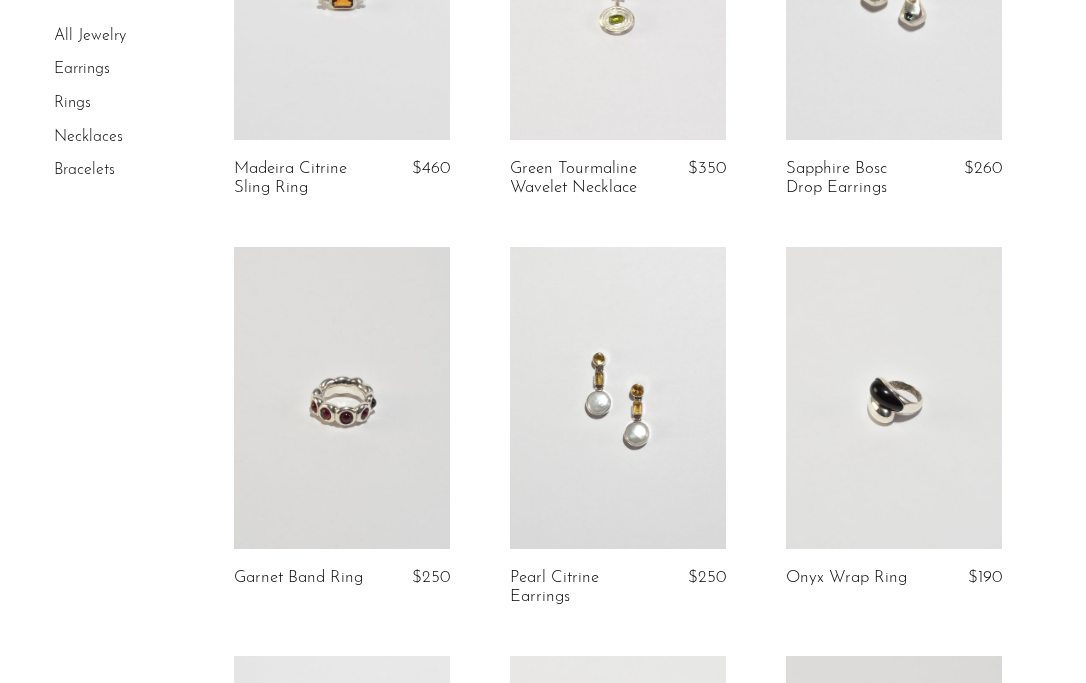 scroll, scrollTop: 4083, scrollLeft: 0, axis: vertical 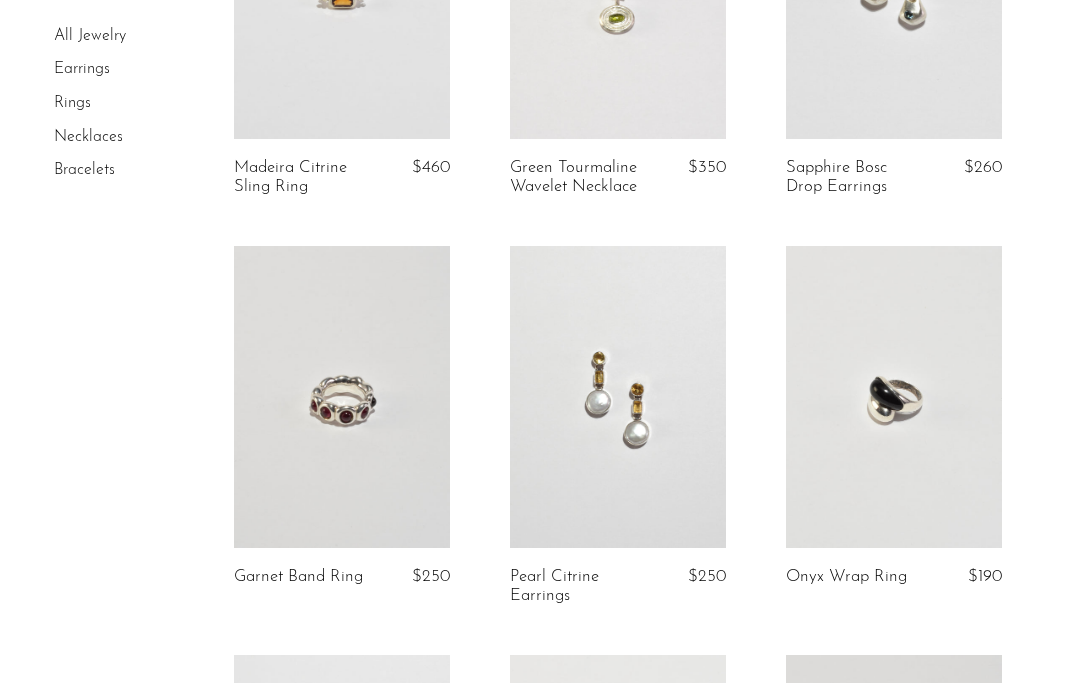 click at bounding box center [342, 397] 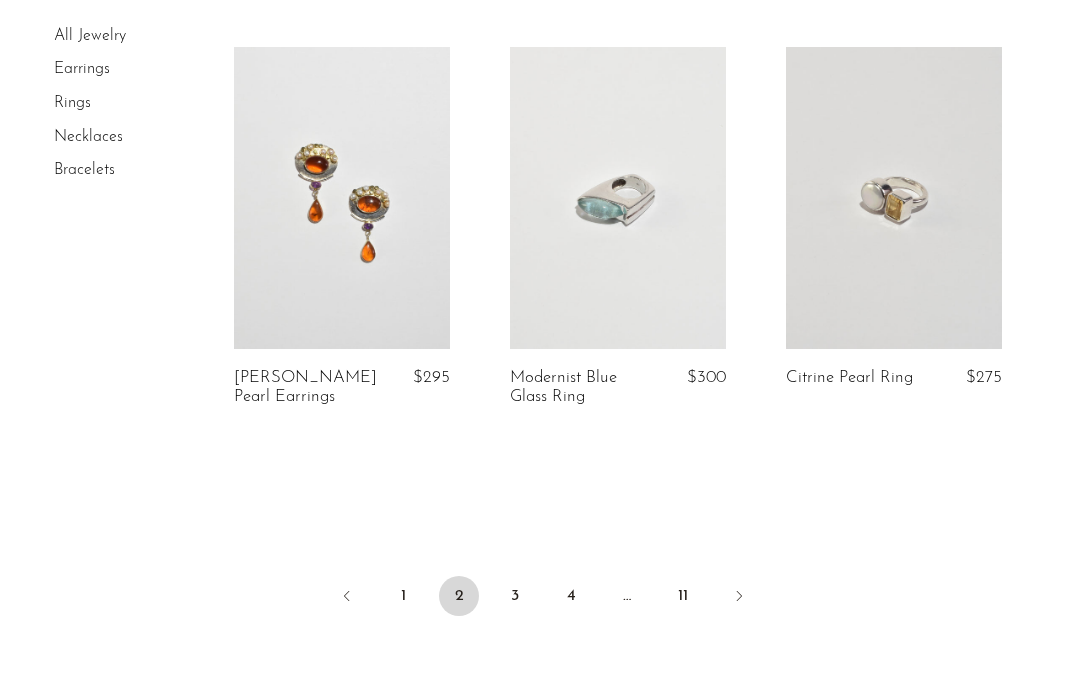 scroll, scrollTop: 4694, scrollLeft: 0, axis: vertical 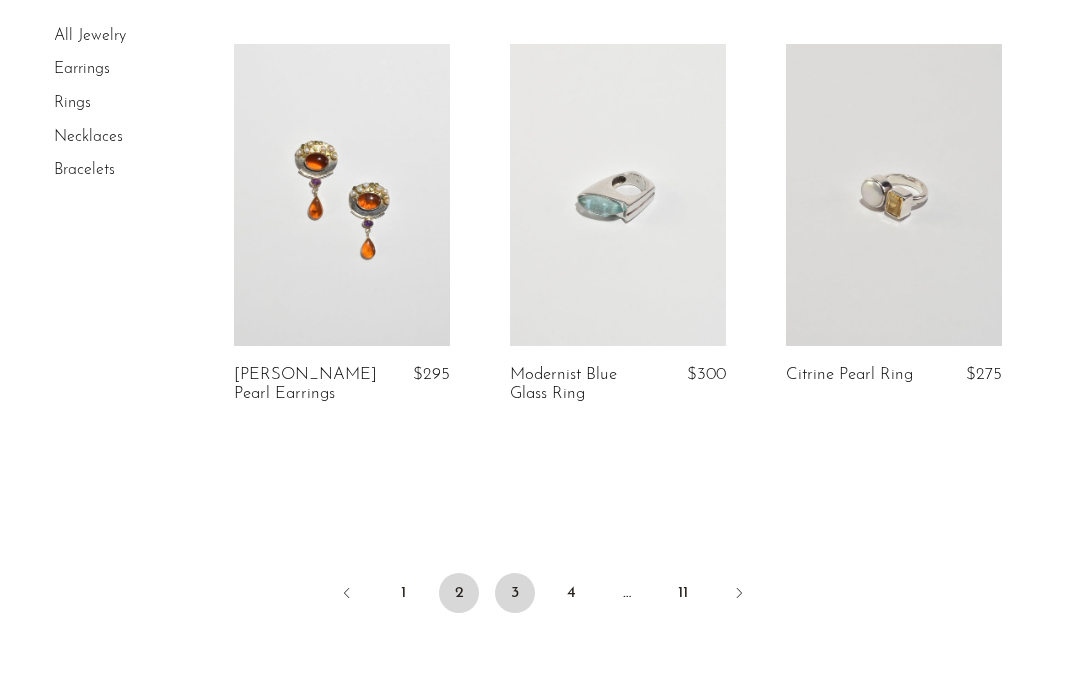 click on "3" at bounding box center (515, 593) 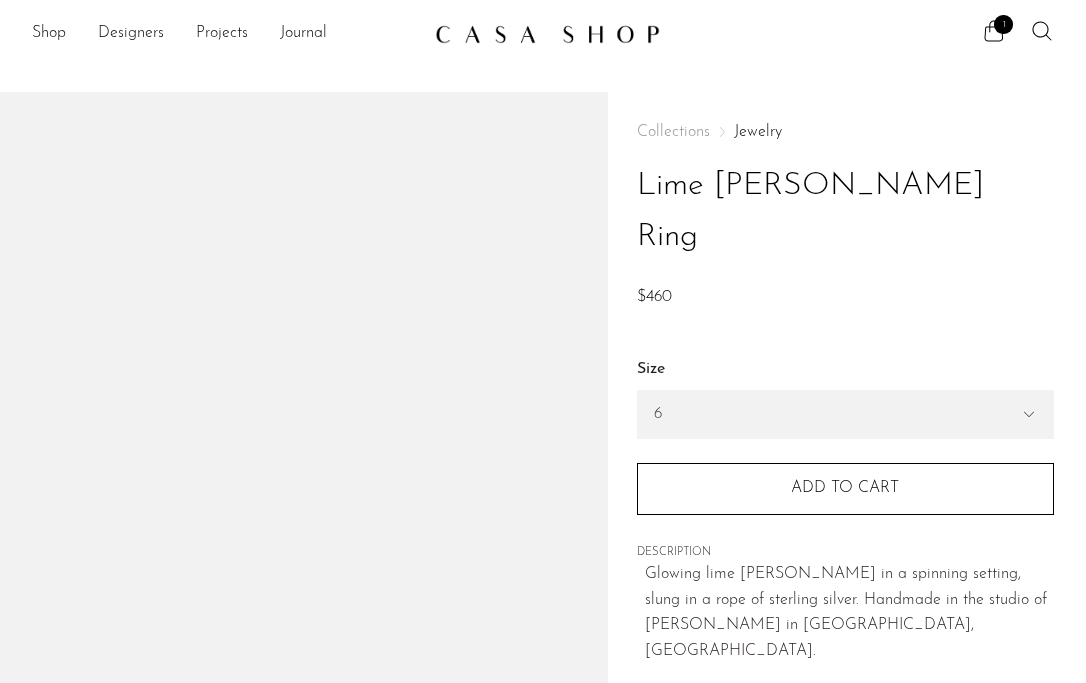 scroll, scrollTop: 0, scrollLeft: 0, axis: both 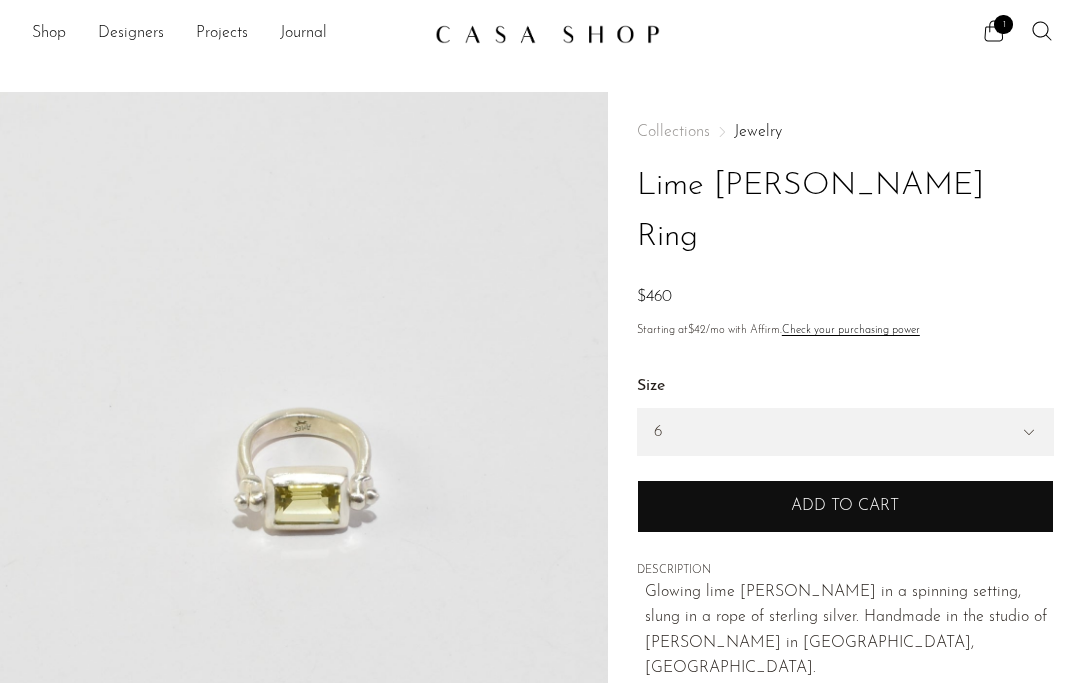 click on "Add to cart" at bounding box center [845, 506] 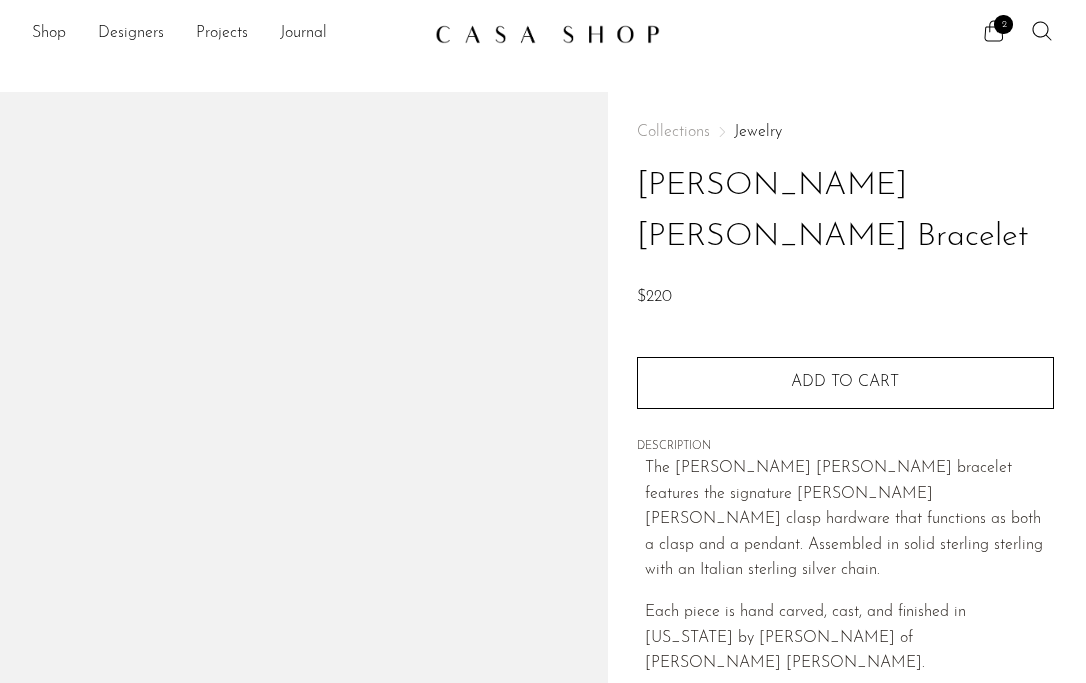 scroll, scrollTop: 0, scrollLeft: 0, axis: both 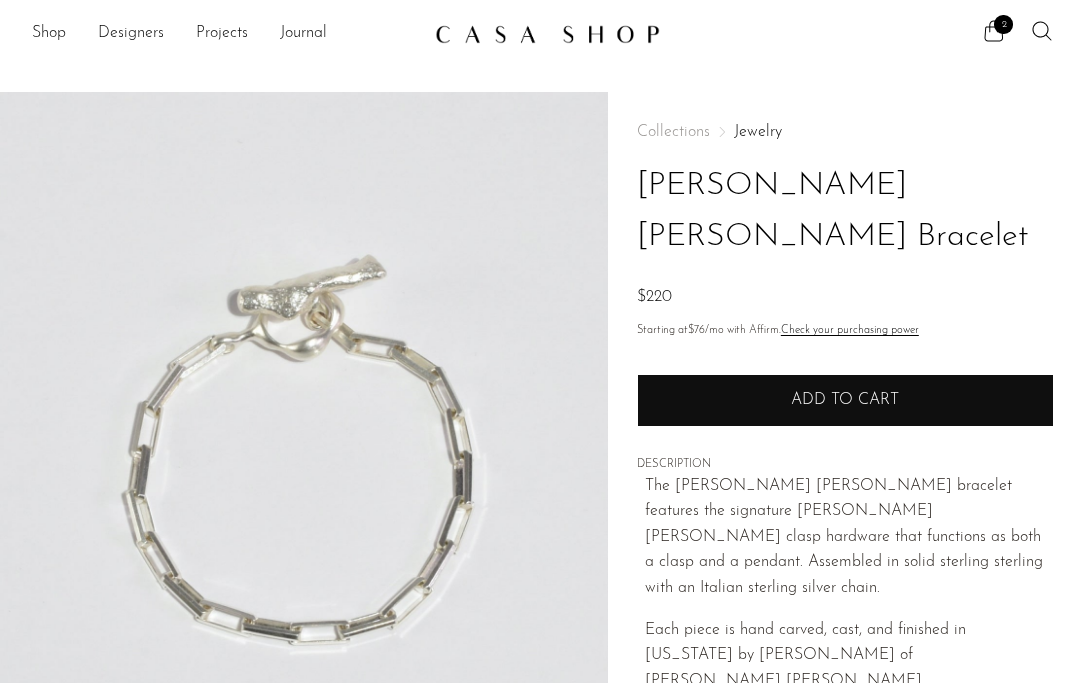 click on "Add to cart" at bounding box center (845, 400) 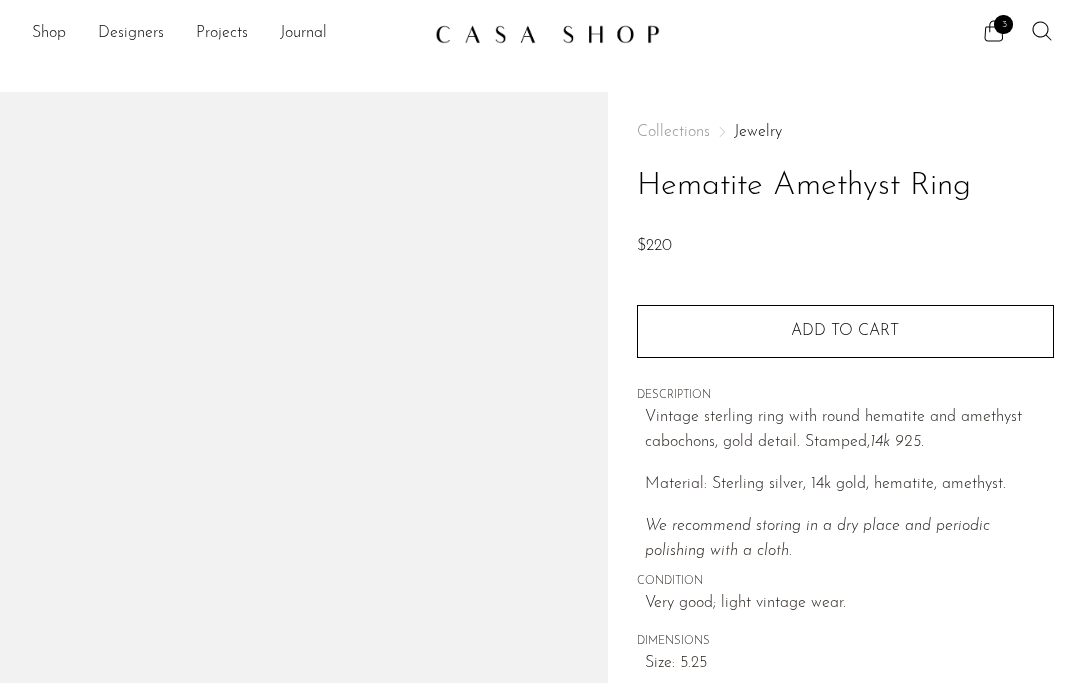 scroll, scrollTop: 0, scrollLeft: 0, axis: both 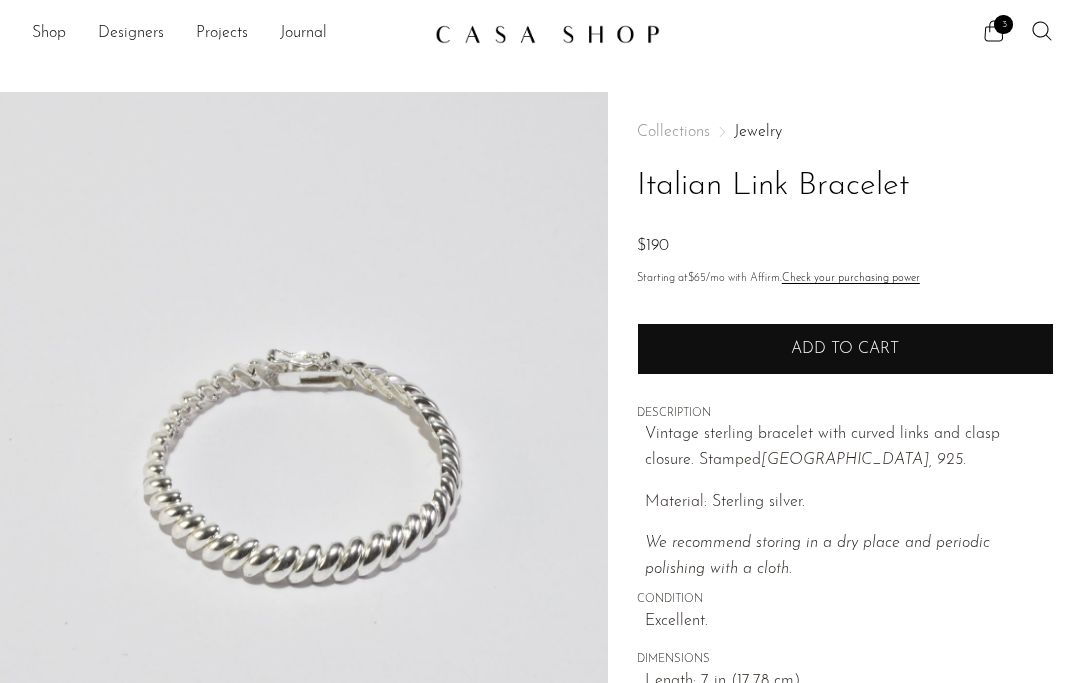 click on "Add to cart" at bounding box center [845, 349] 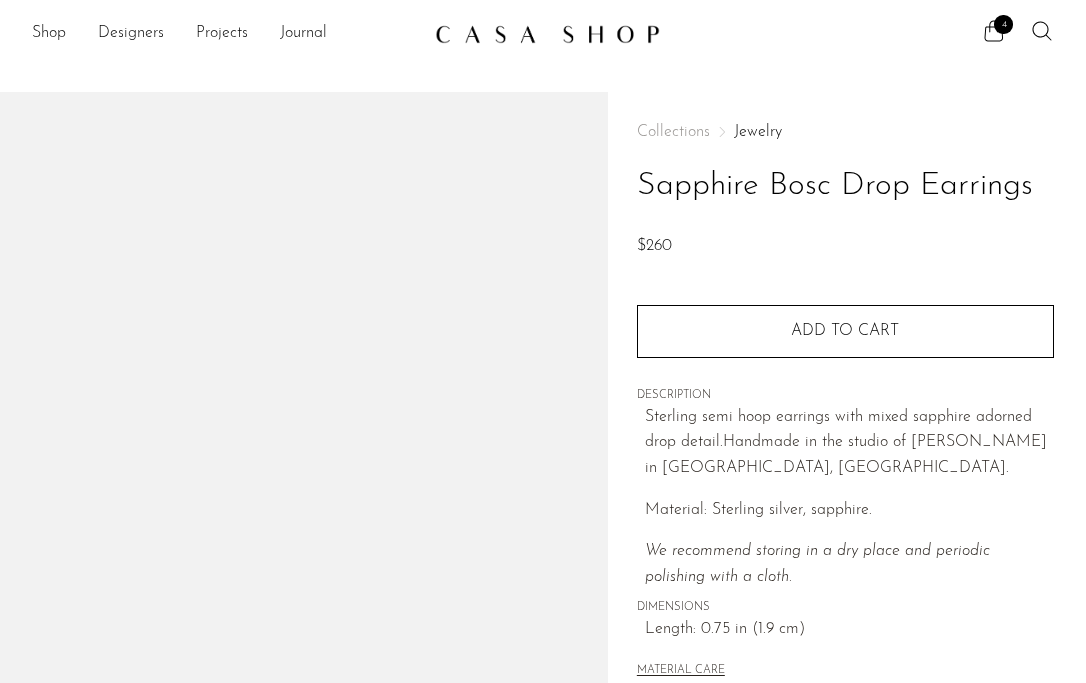scroll, scrollTop: 0, scrollLeft: 0, axis: both 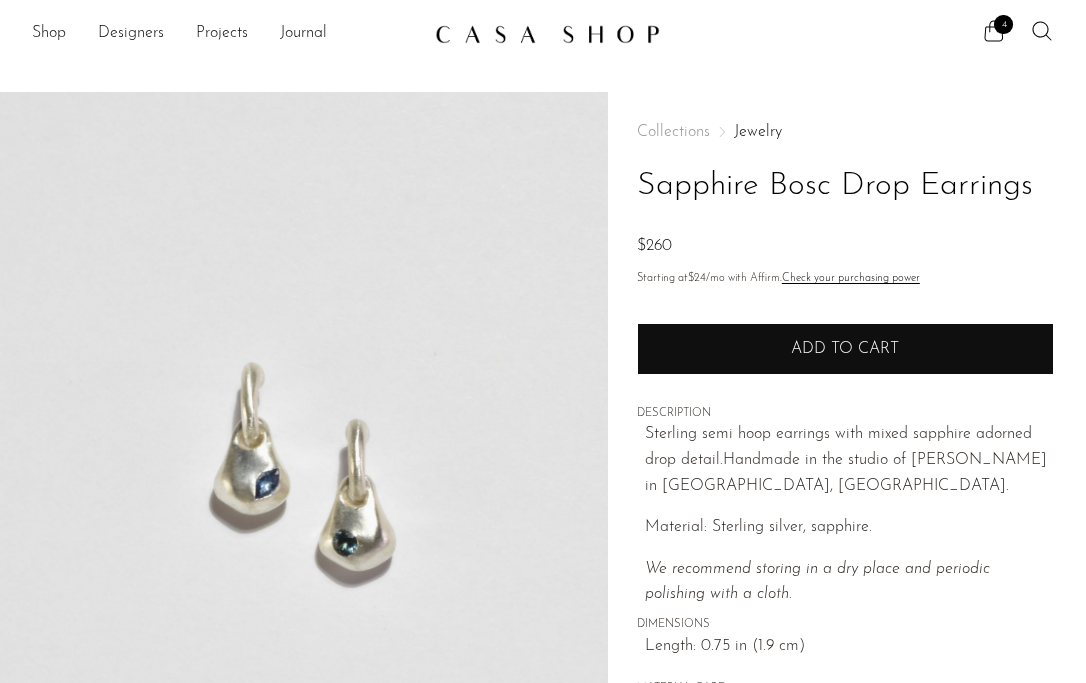 click on "Add to cart" at bounding box center (845, 349) 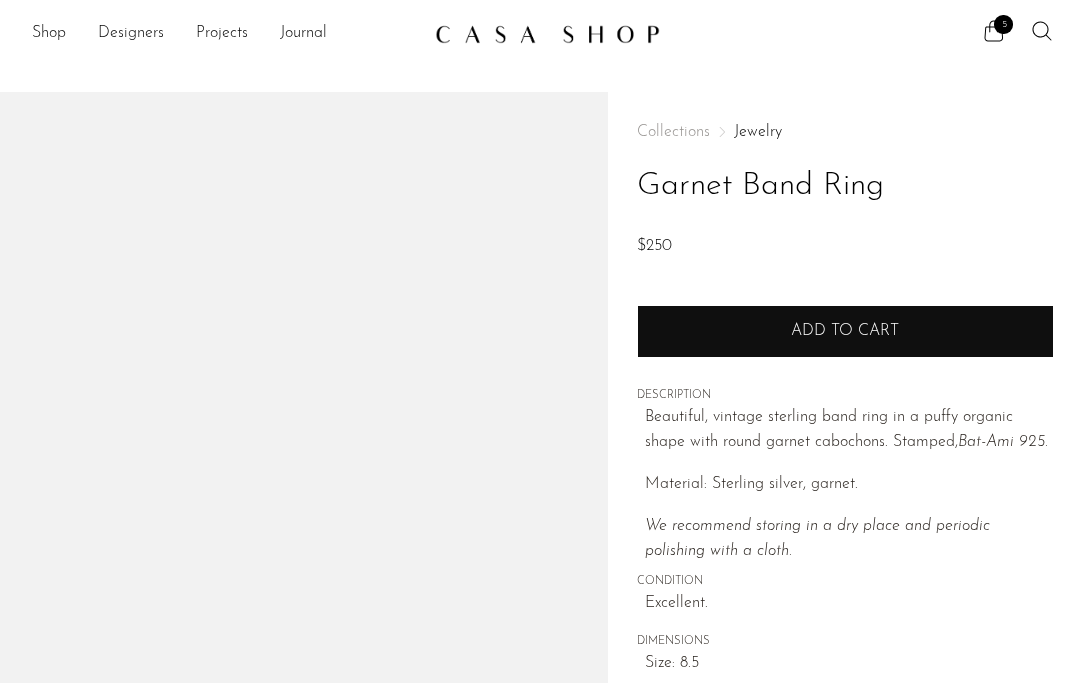 scroll, scrollTop: 0, scrollLeft: 0, axis: both 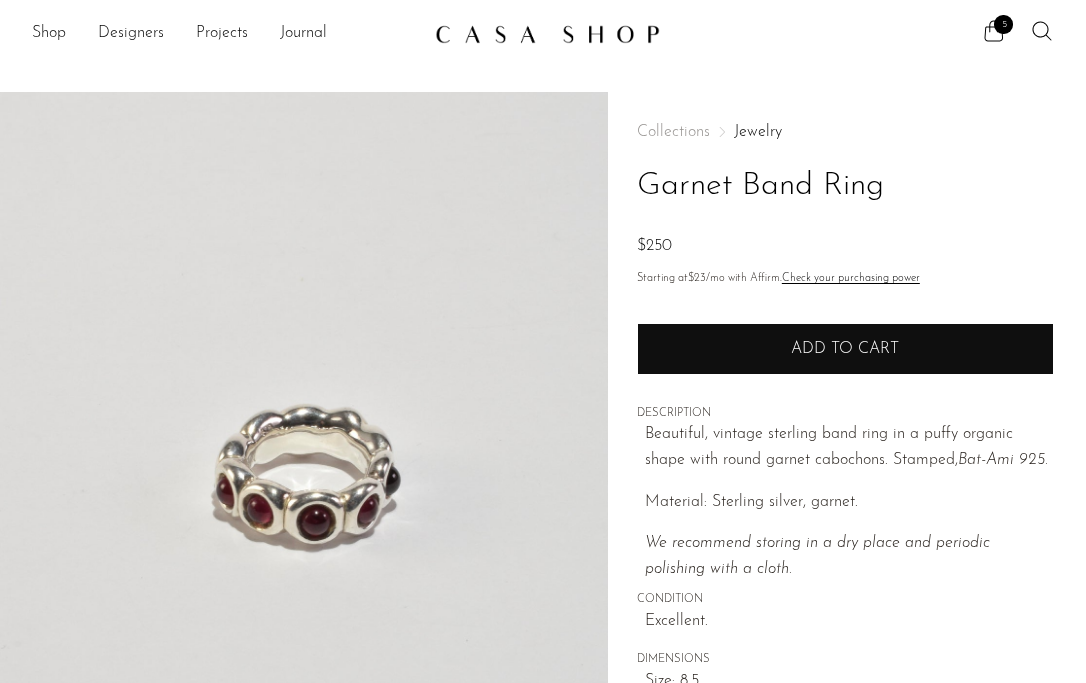 click on "Add to cart" at bounding box center (845, 349) 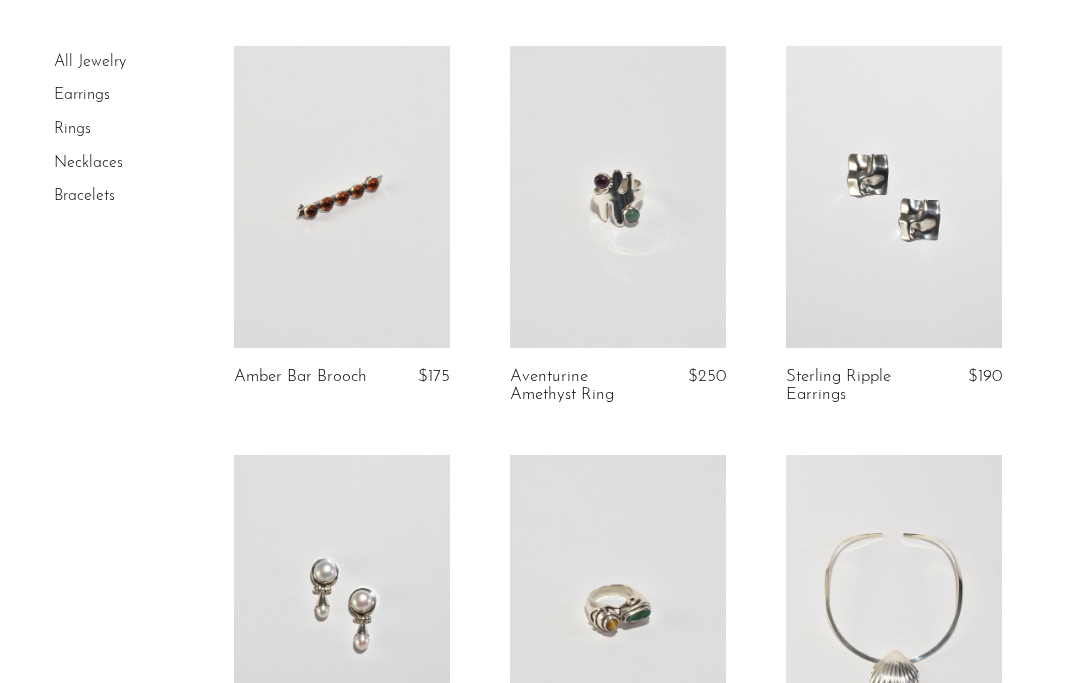 scroll, scrollTop: 0, scrollLeft: 0, axis: both 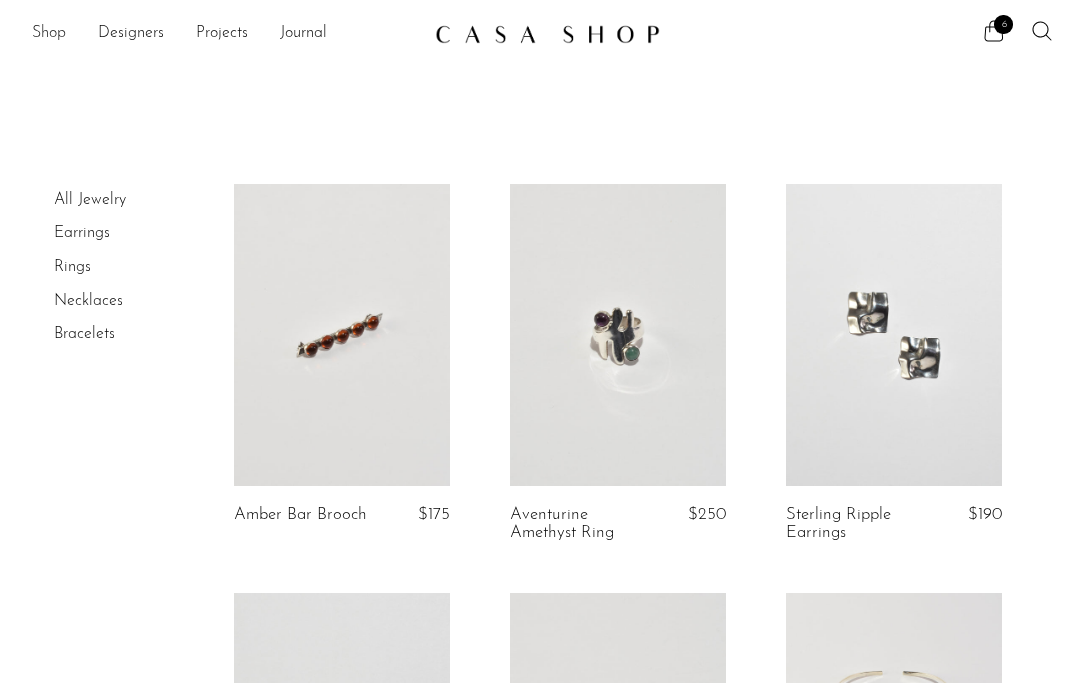 click on "Shop" at bounding box center (49, 34) 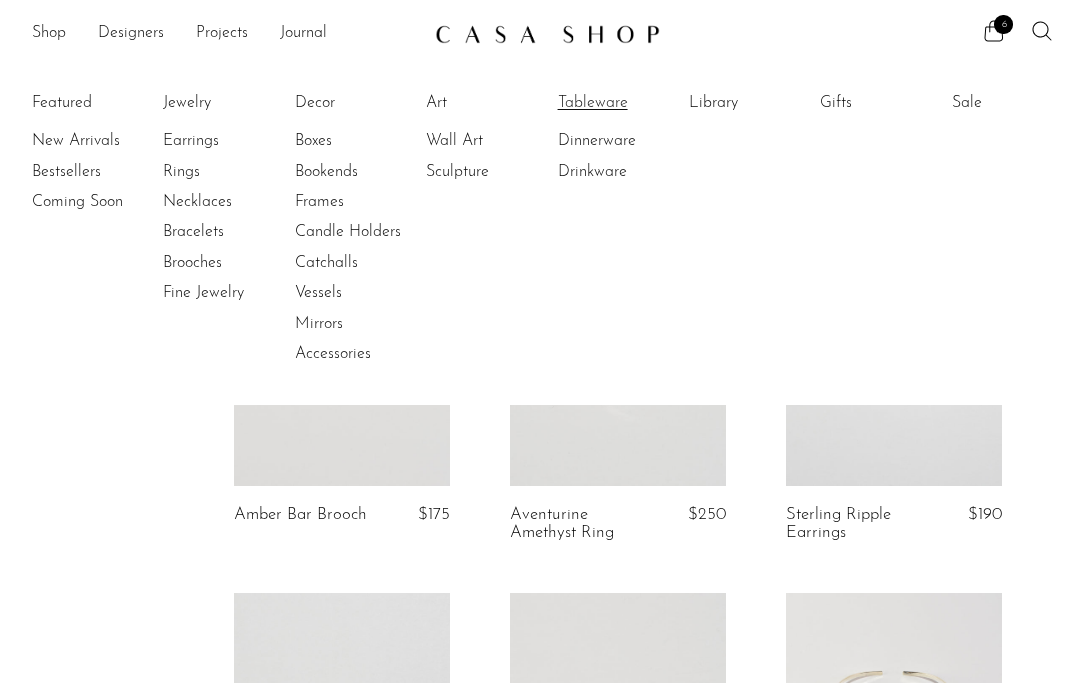 click on "Tableware" at bounding box center [633, 103] 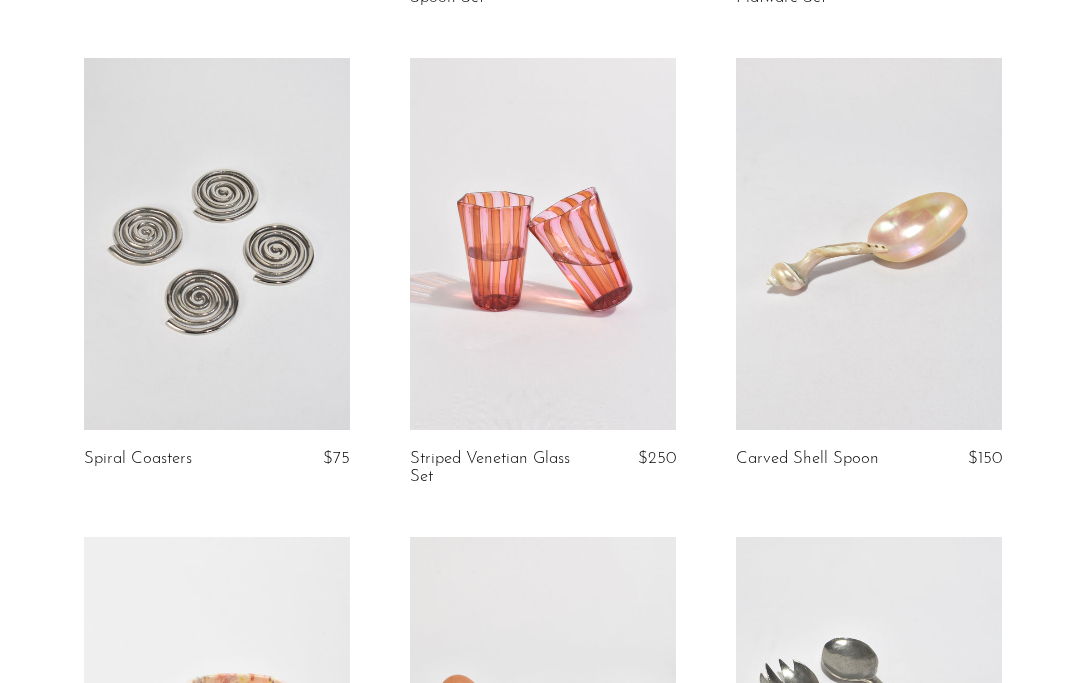 scroll, scrollTop: 606, scrollLeft: 0, axis: vertical 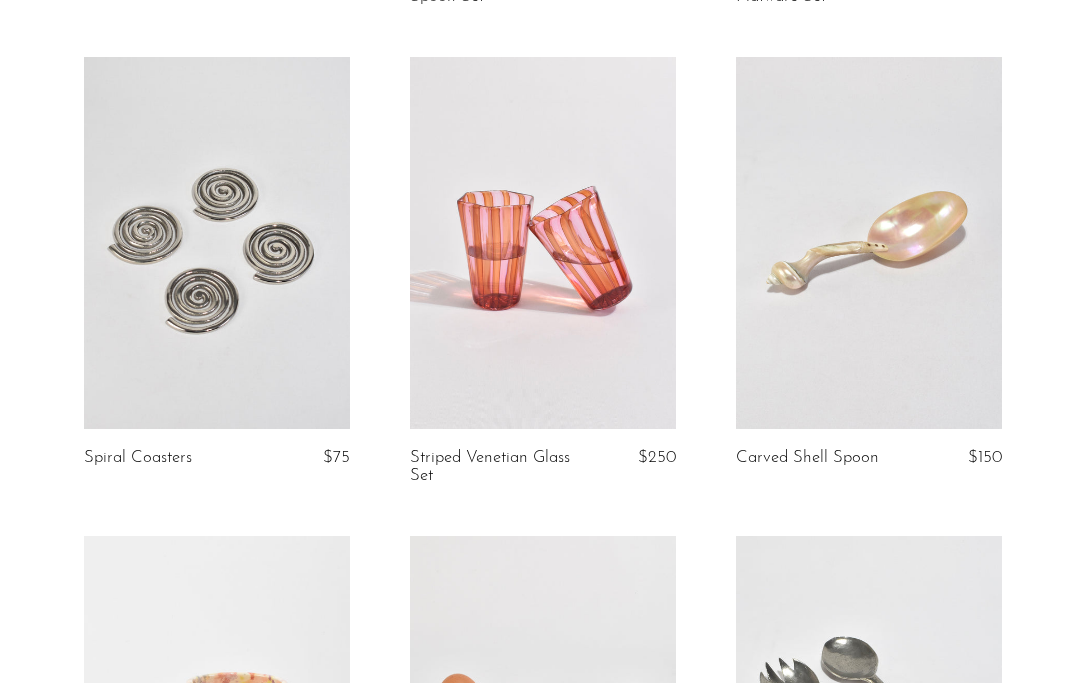 click at bounding box center (217, 243) 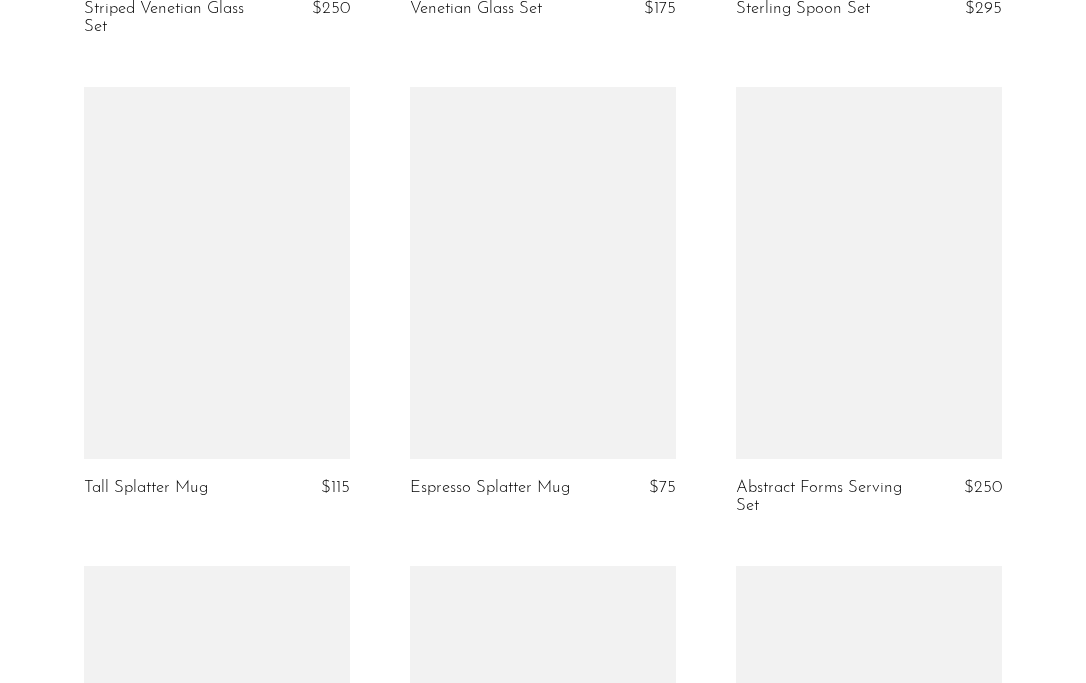 scroll, scrollTop: 2016, scrollLeft: 0, axis: vertical 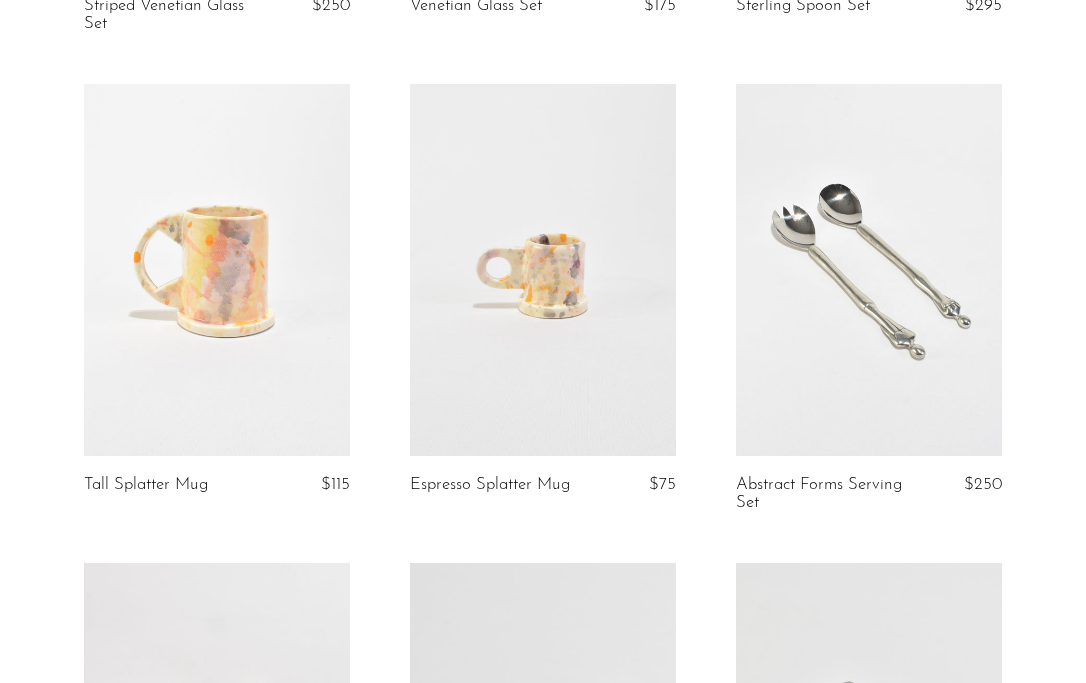 click at bounding box center (869, 270) 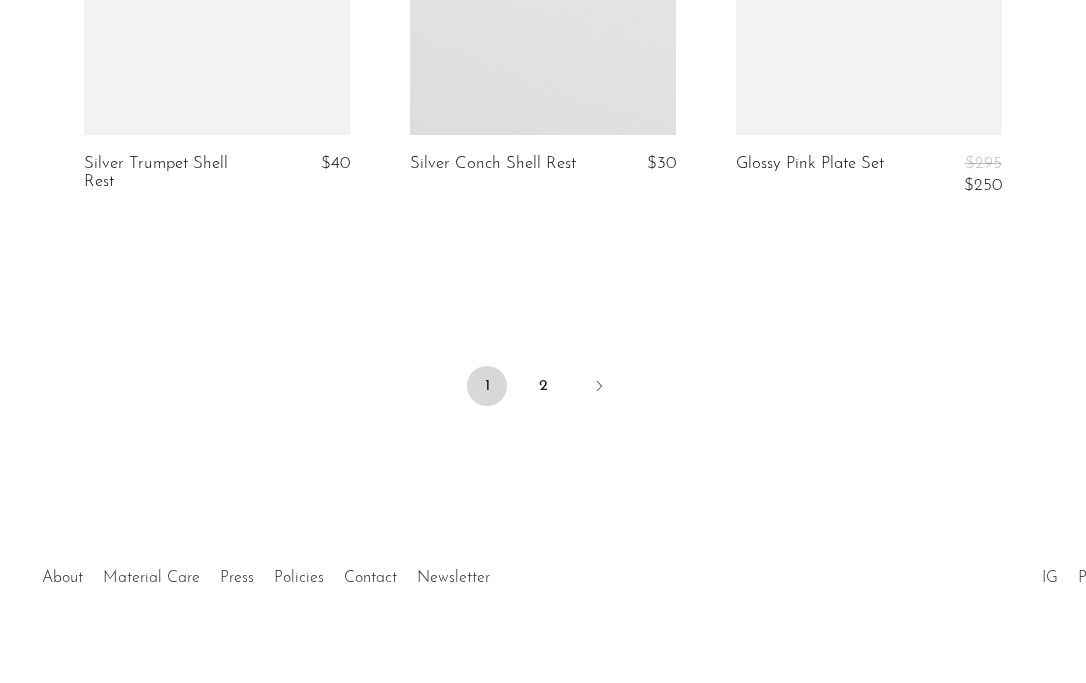 scroll, scrollTop: 5716, scrollLeft: 0, axis: vertical 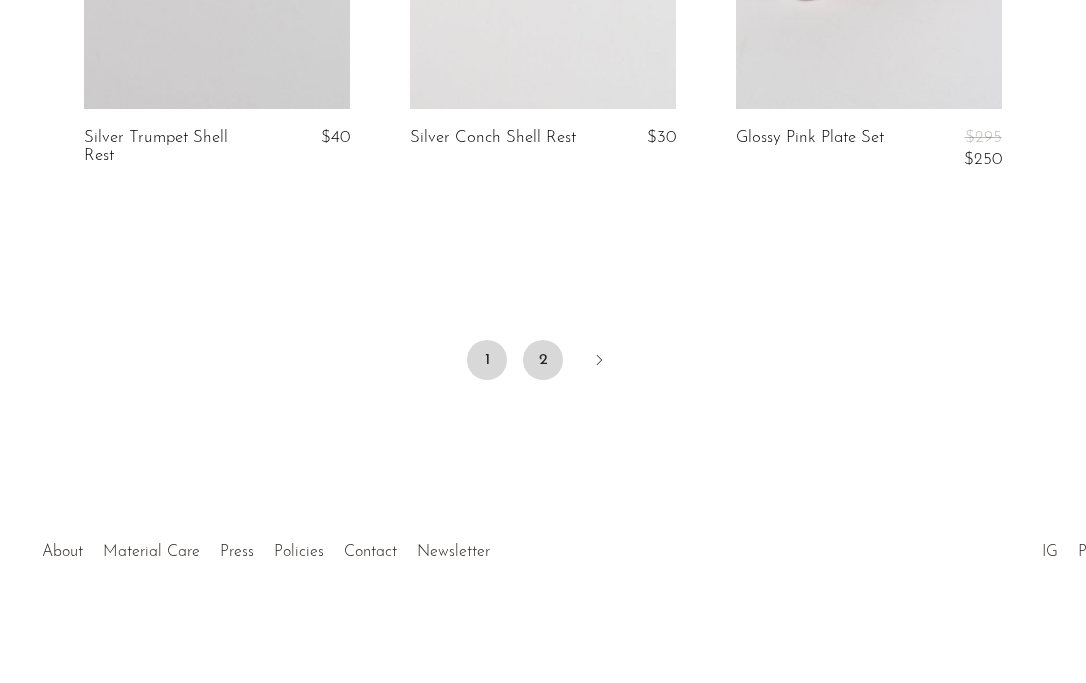 click on "2" at bounding box center [543, 360] 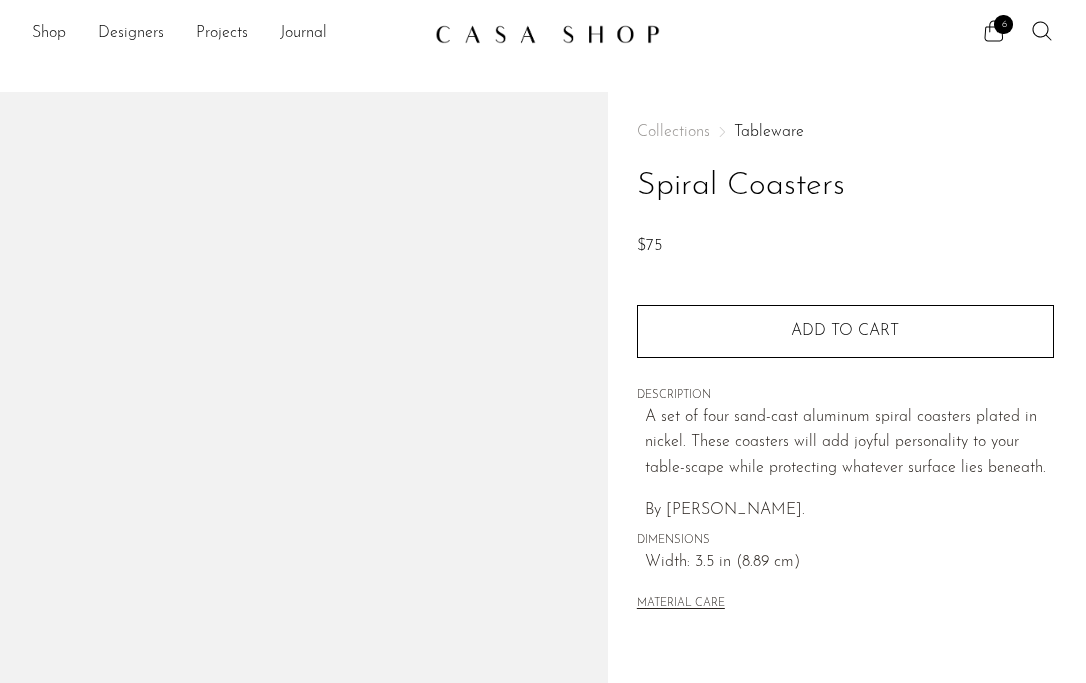 scroll, scrollTop: 0, scrollLeft: 0, axis: both 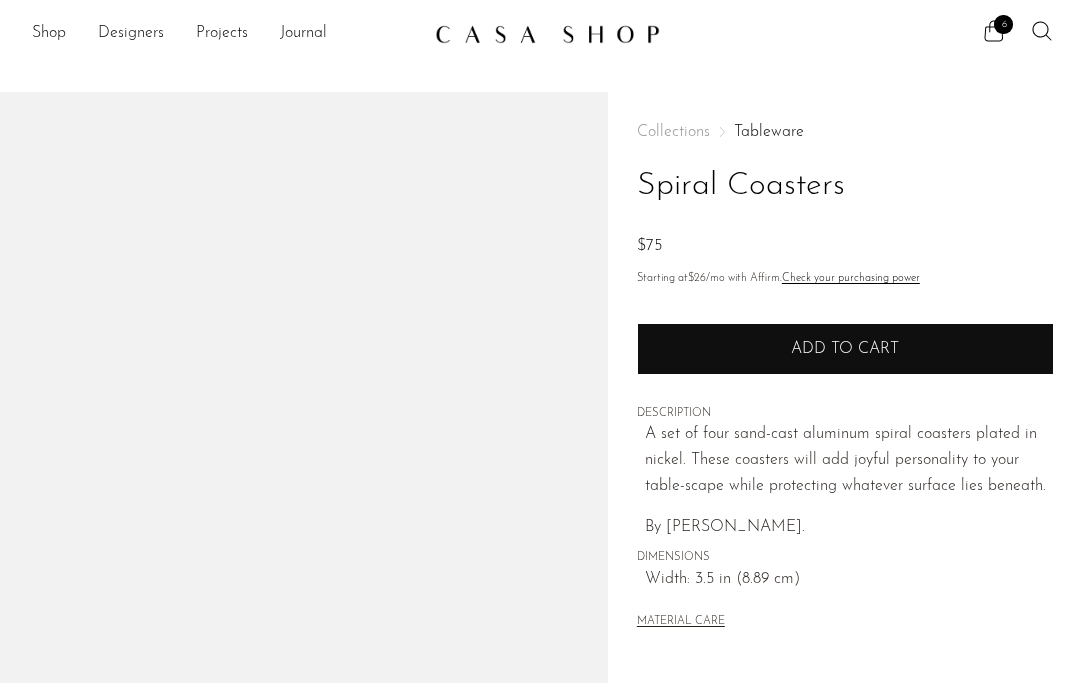 click on "Add to cart" at bounding box center [845, 349] 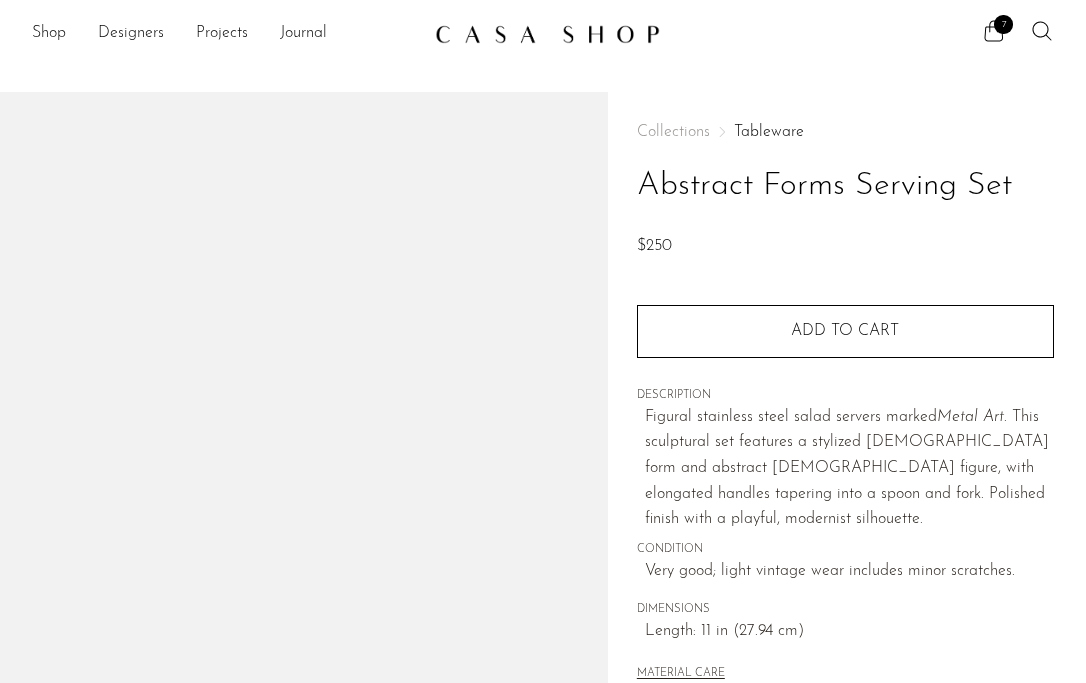 scroll, scrollTop: 0, scrollLeft: 0, axis: both 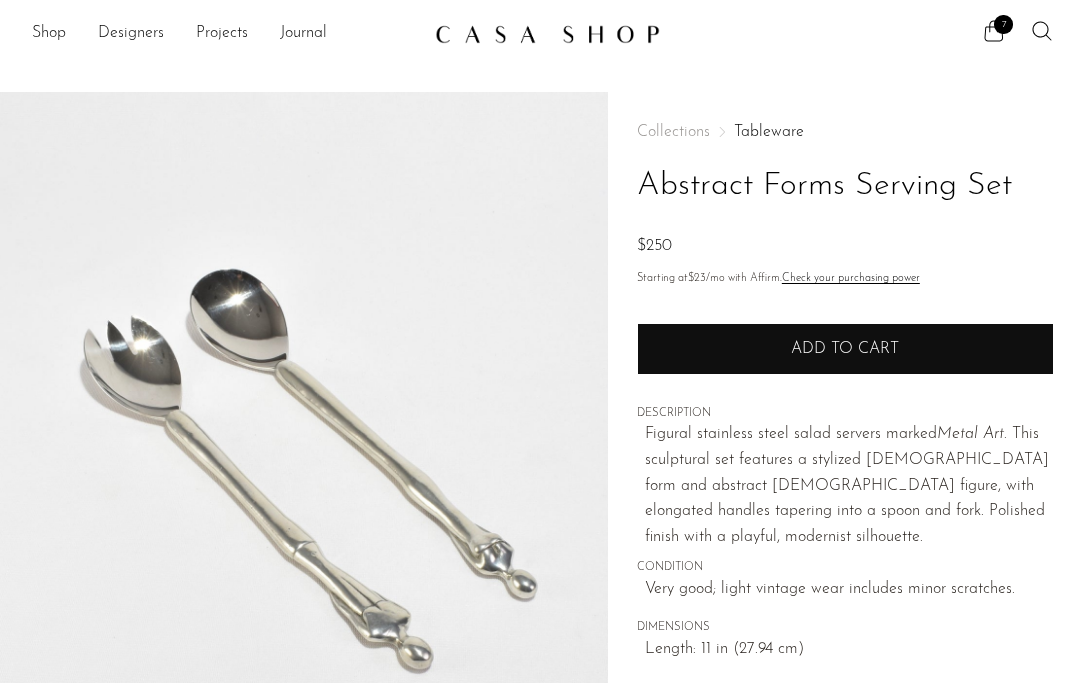 click on "Add to cart" at bounding box center [845, 349] 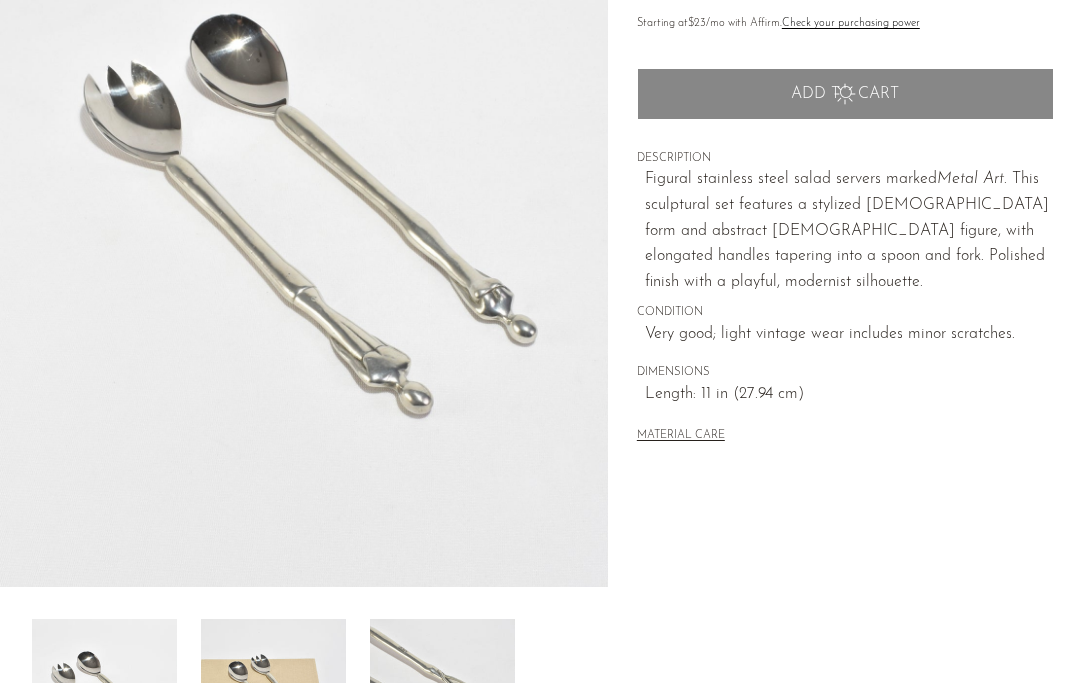 scroll, scrollTop: 259, scrollLeft: 0, axis: vertical 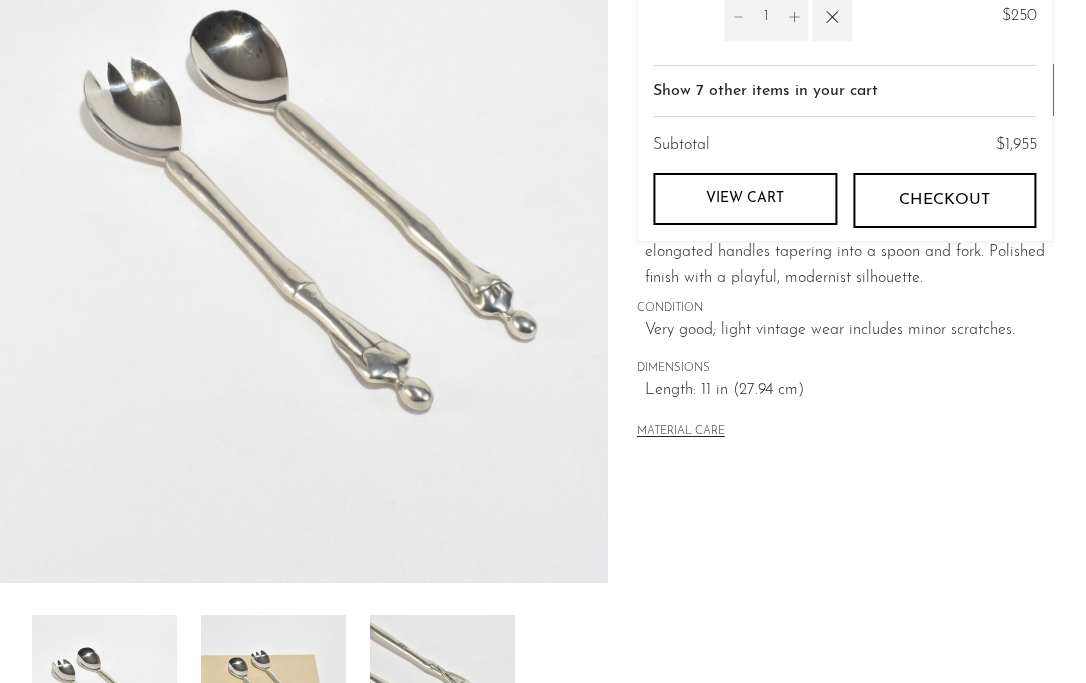 click on "MATERIAL CARE" at bounding box center (845, 423) 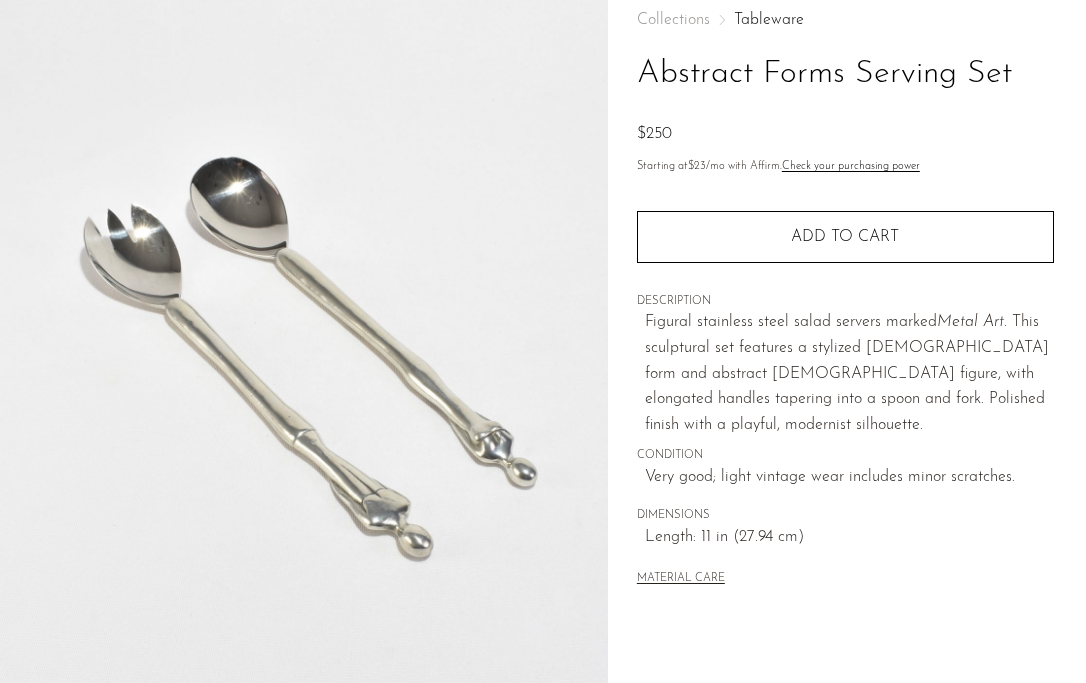 scroll, scrollTop: 119, scrollLeft: 0, axis: vertical 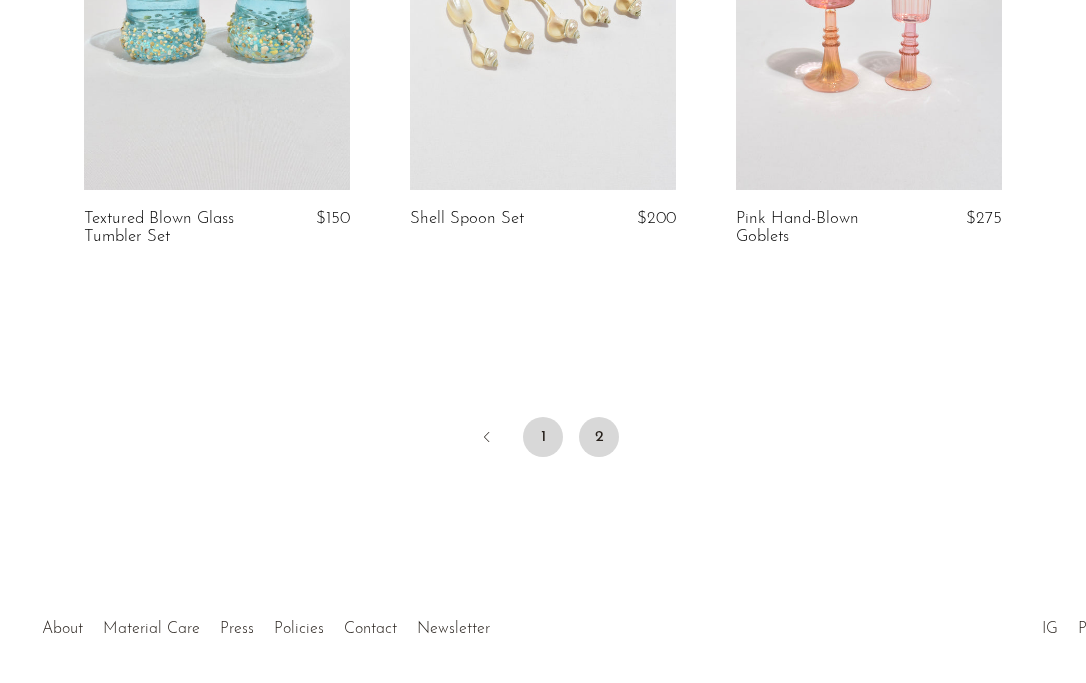 click on "1" at bounding box center (543, 437) 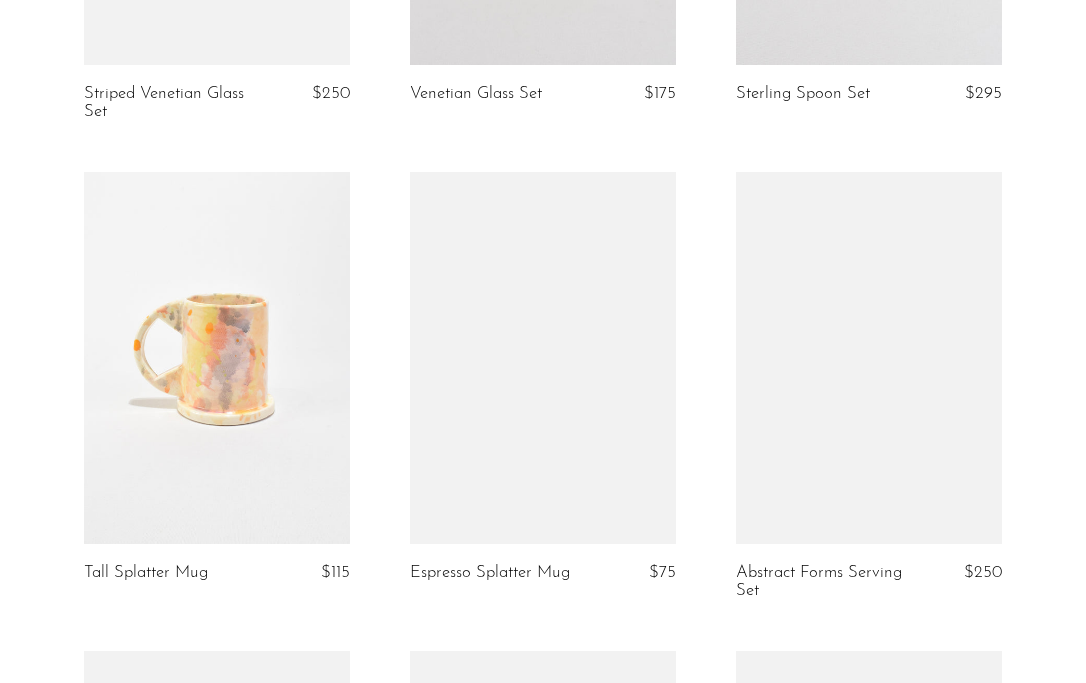 scroll, scrollTop: 1988, scrollLeft: 0, axis: vertical 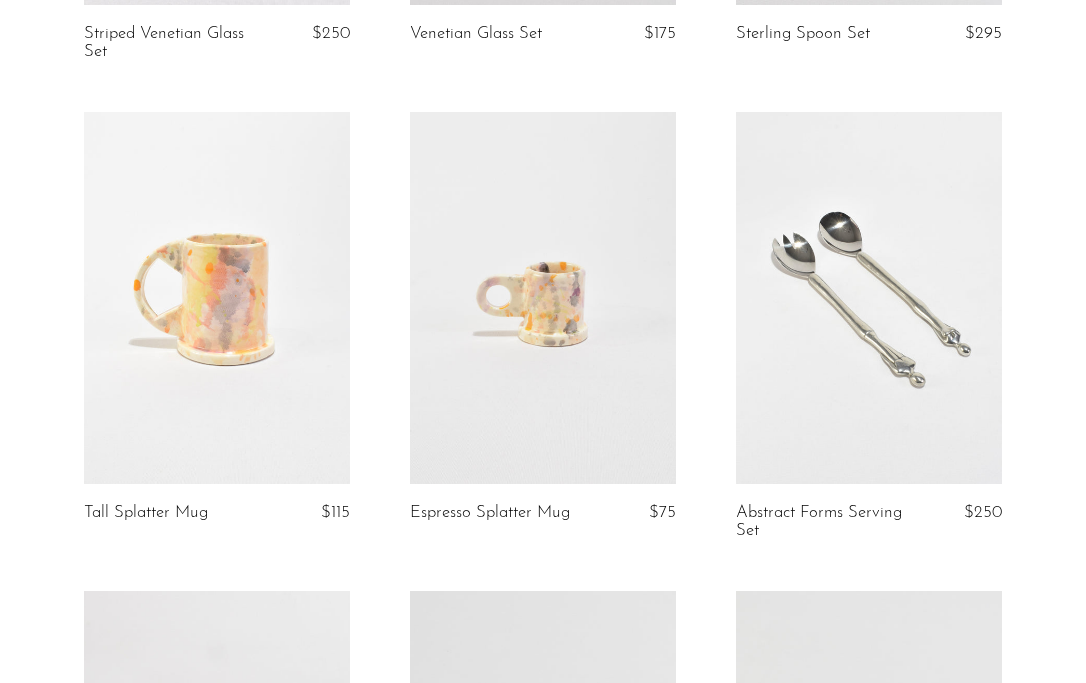 click at bounding box center (869, 298) 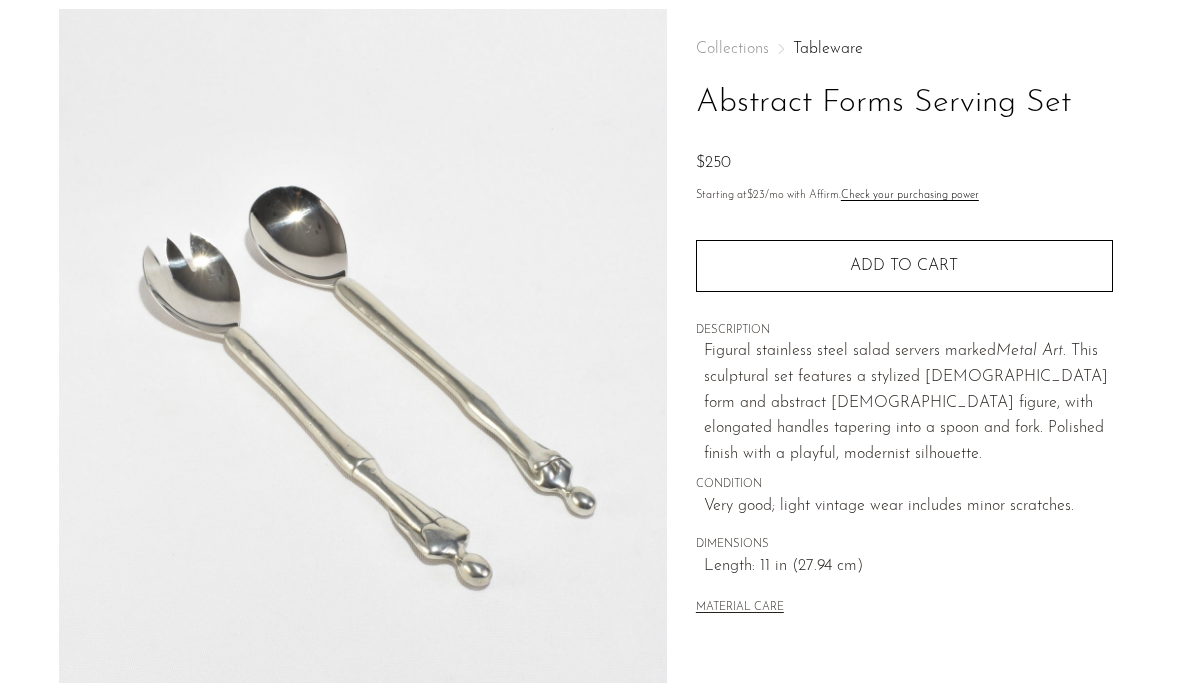 scroll, scrollTop: 95, scrollLeft: 0, axis: vertical 